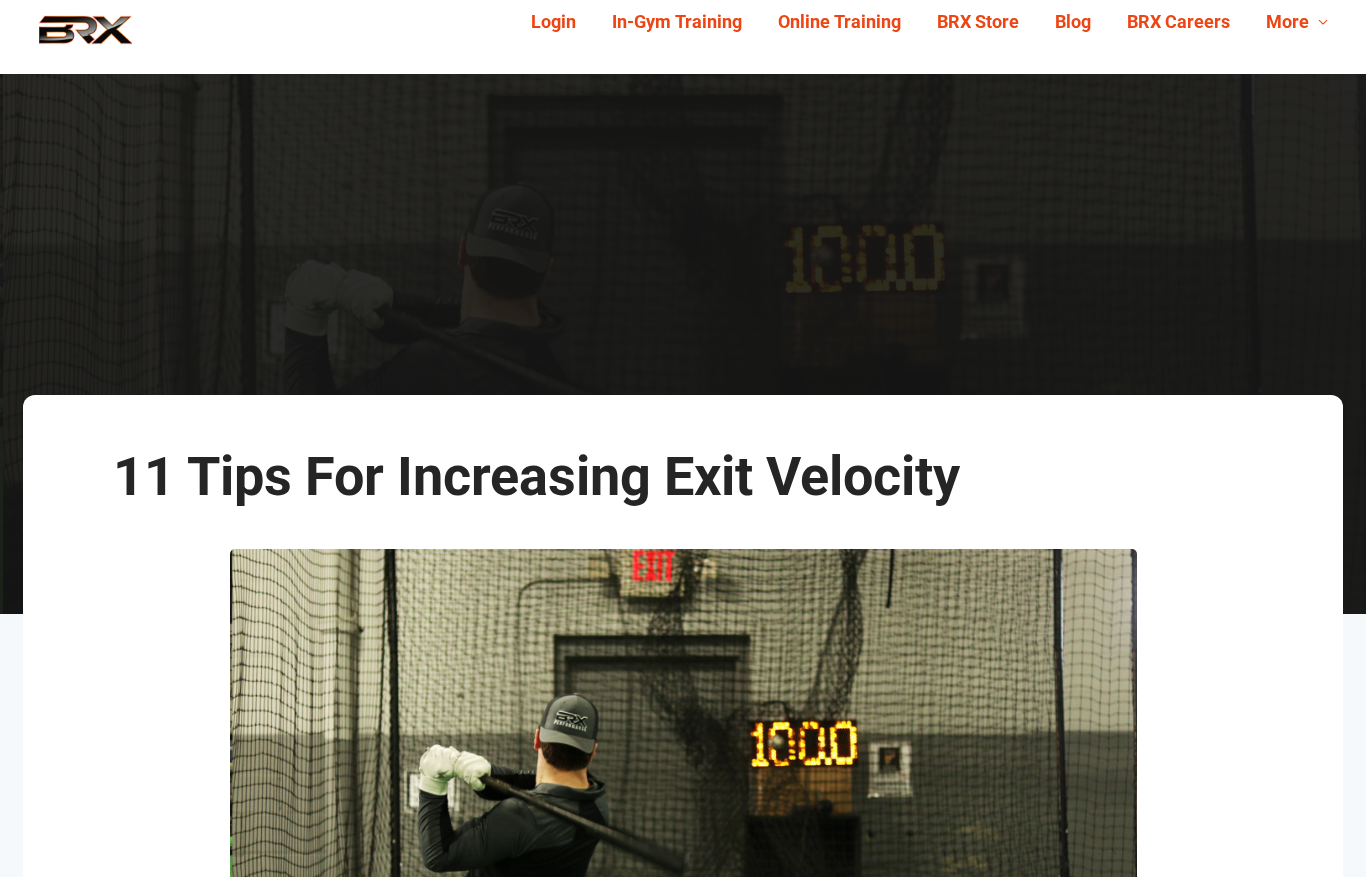 scroll, scrollTop: 0, scrollLeft: 0, axis: both 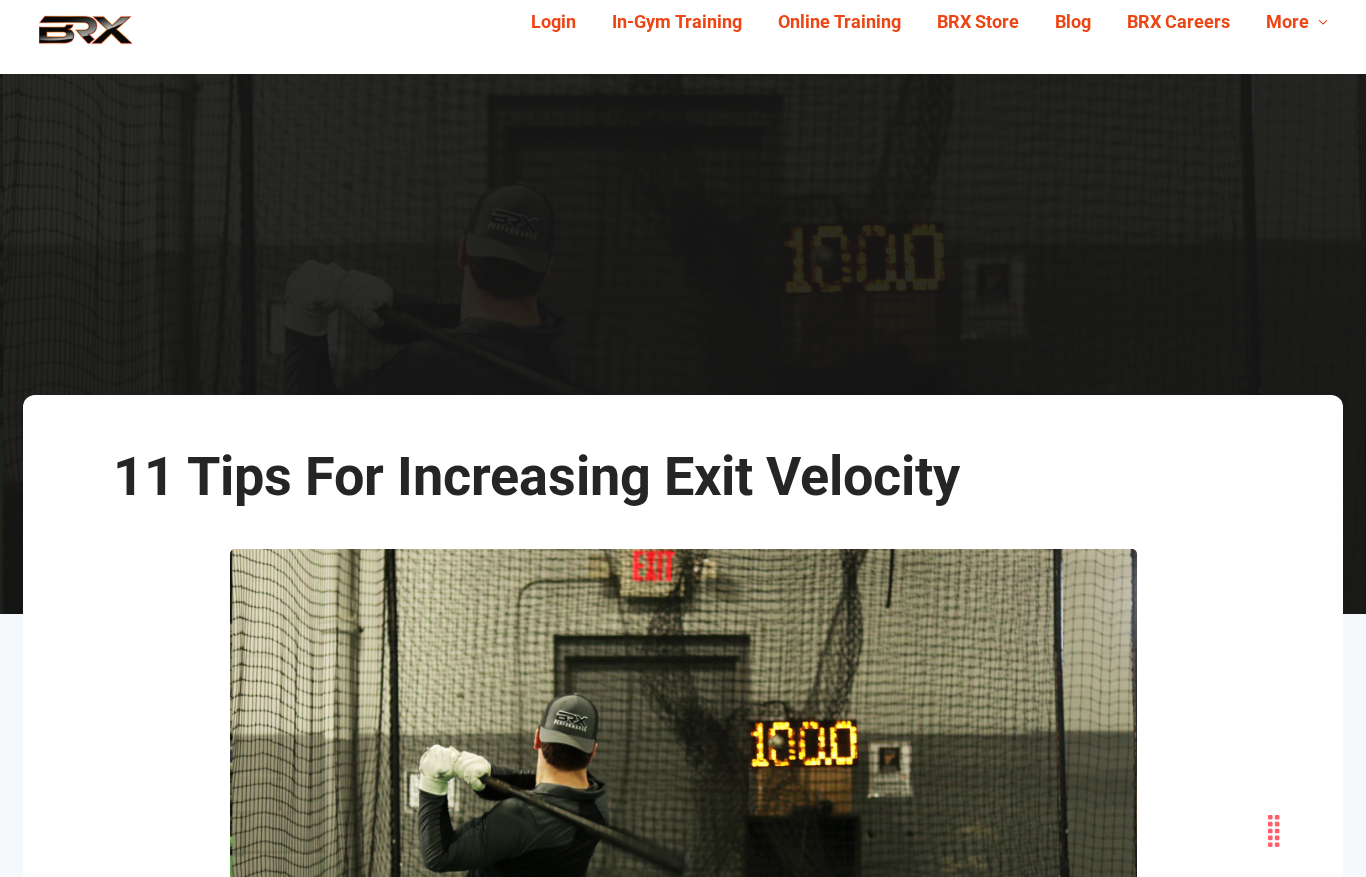 click on "More" at bounding box center [1297, 22] 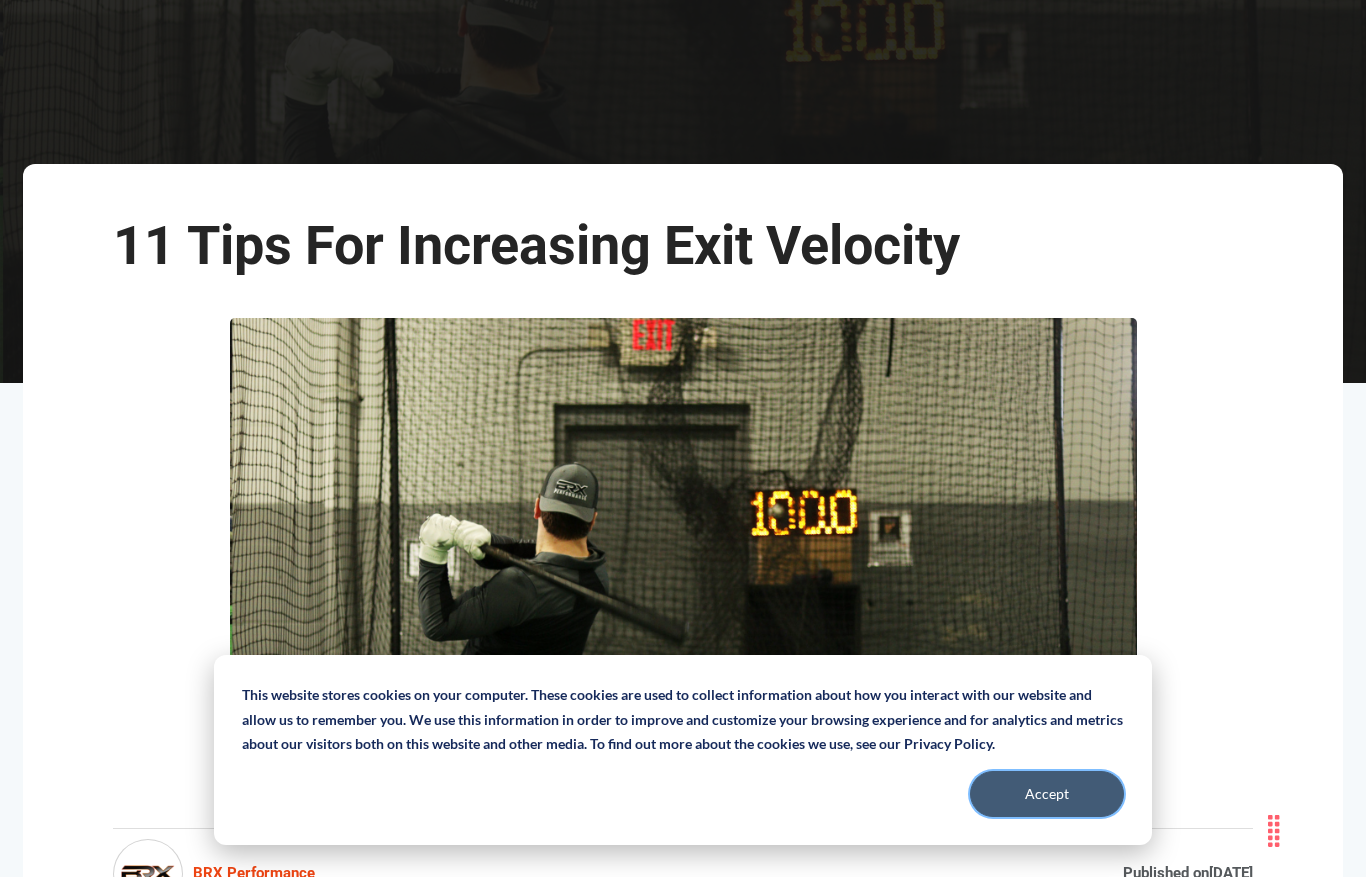 click on "Accept" at bounding box center (1047, 794) 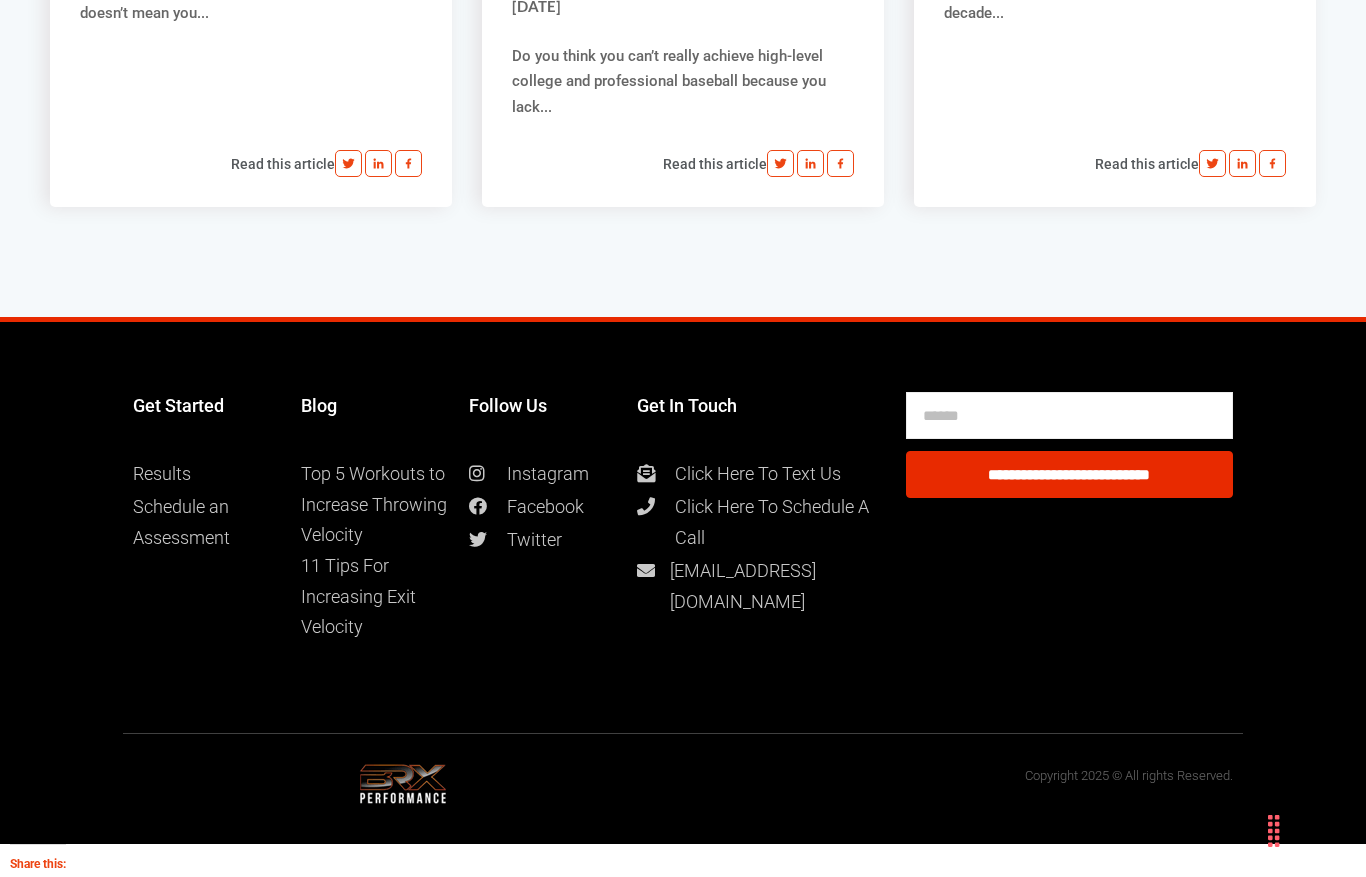 scroll, scrollTop: 14008, scrollLeft: 0, axis: vertical 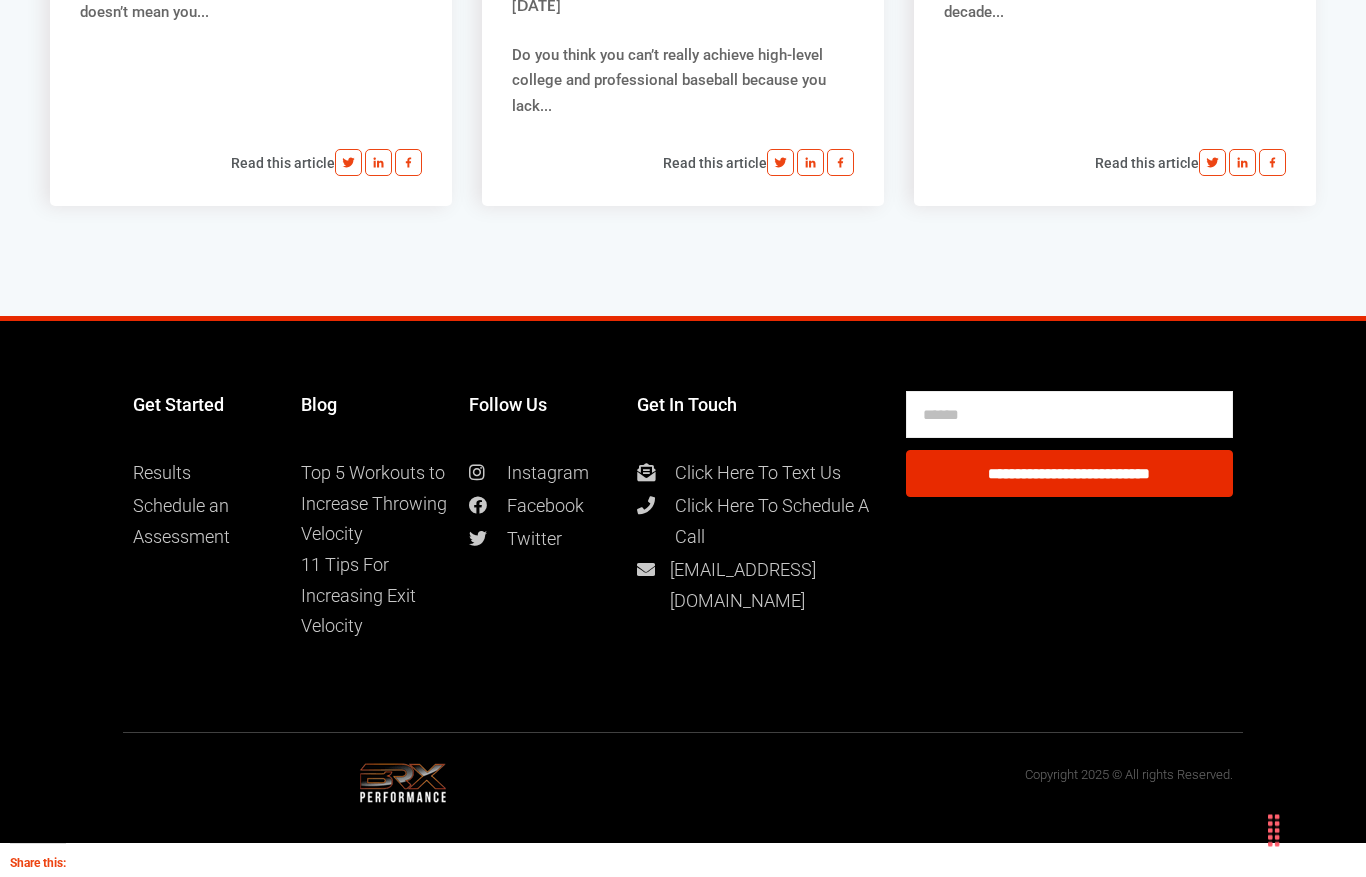 click on "Click Here To Schedule A Call" at bounding box center [773, 522] 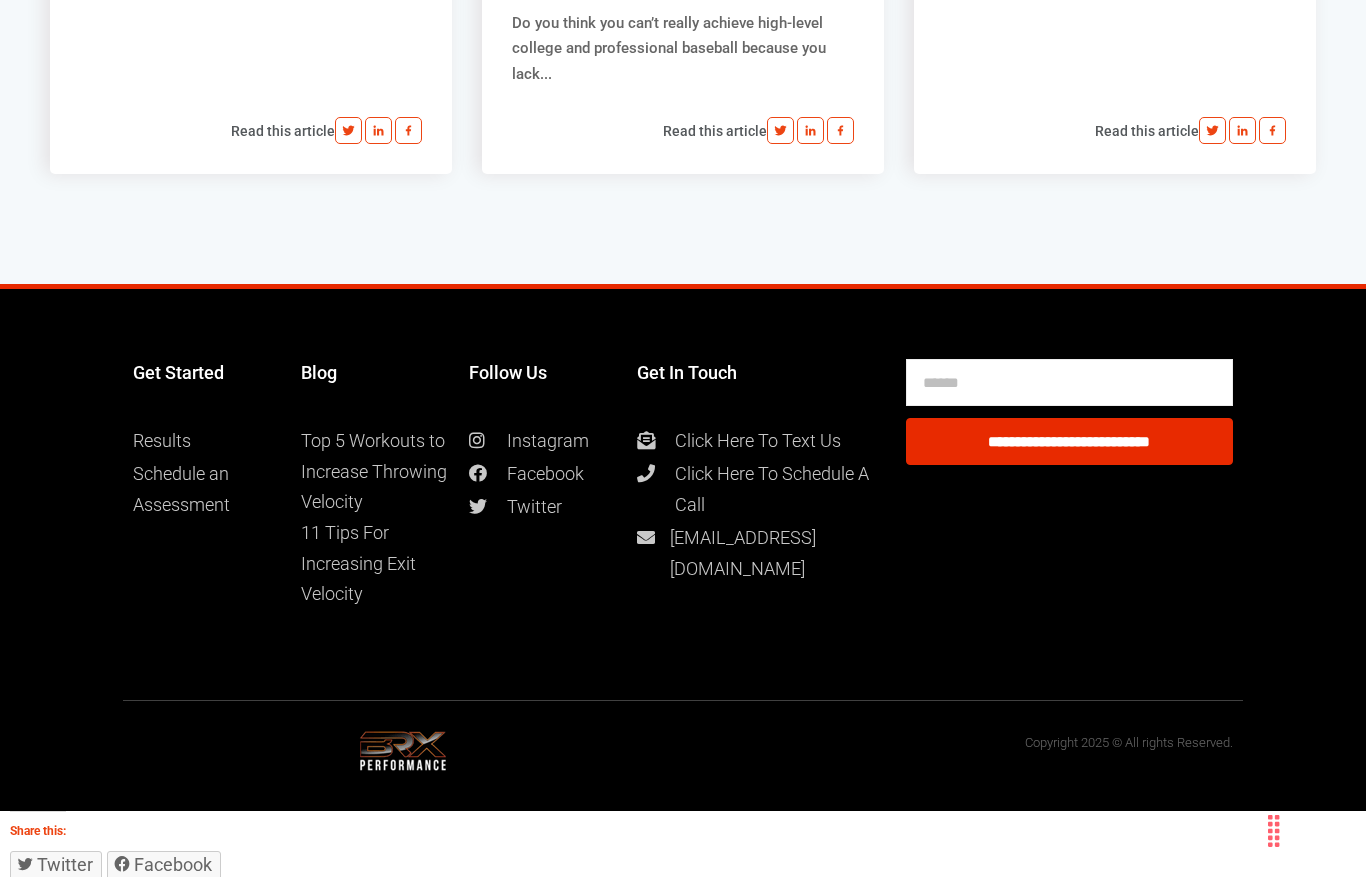 click on "Click Here To Text Us" at bounding box center [750, 441] 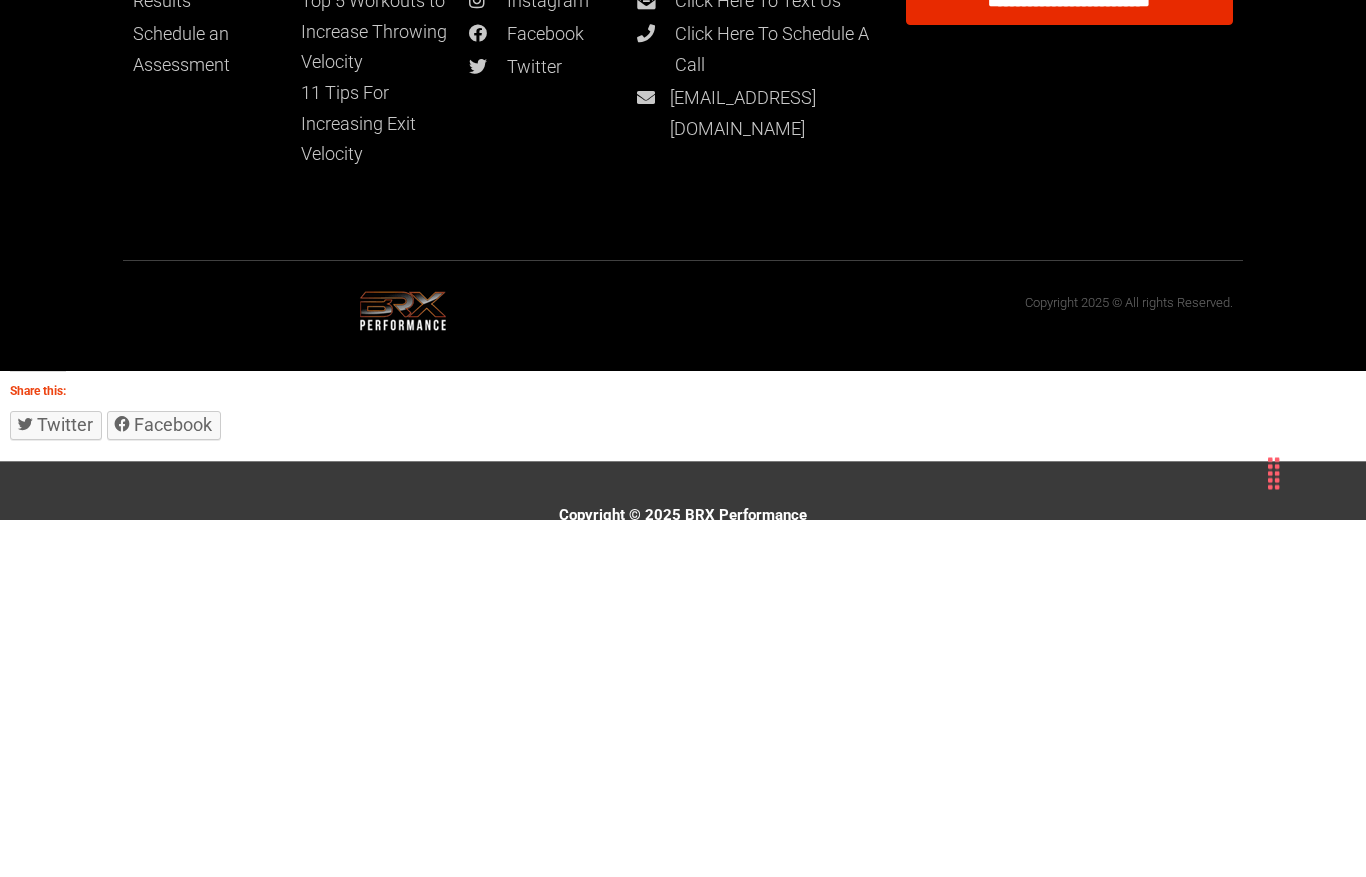 scroll, scrollTop: 14083, scrollLeft: 0, axis: vertical 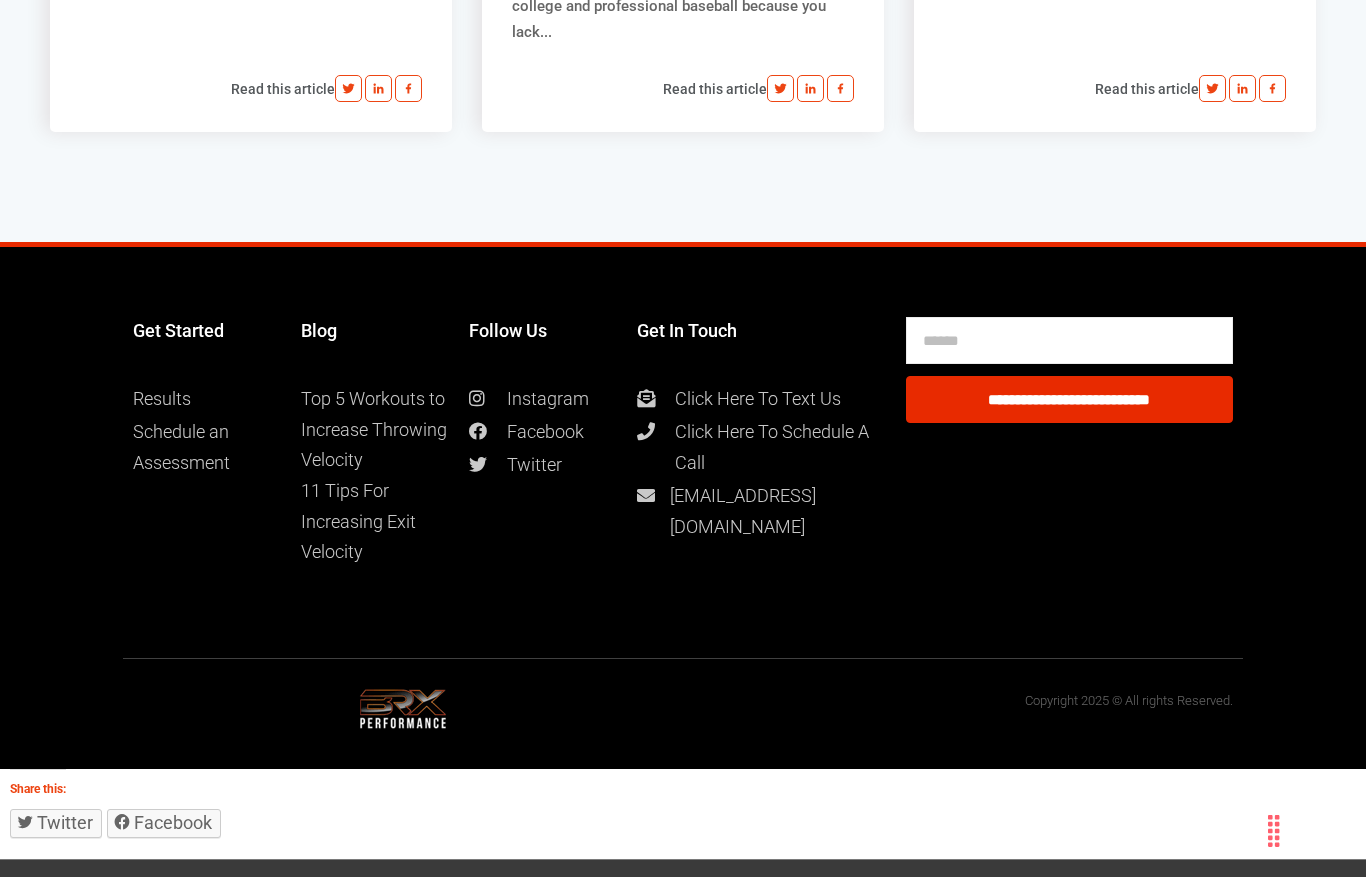 click on "Instagram" at bounding box center (540, 399) 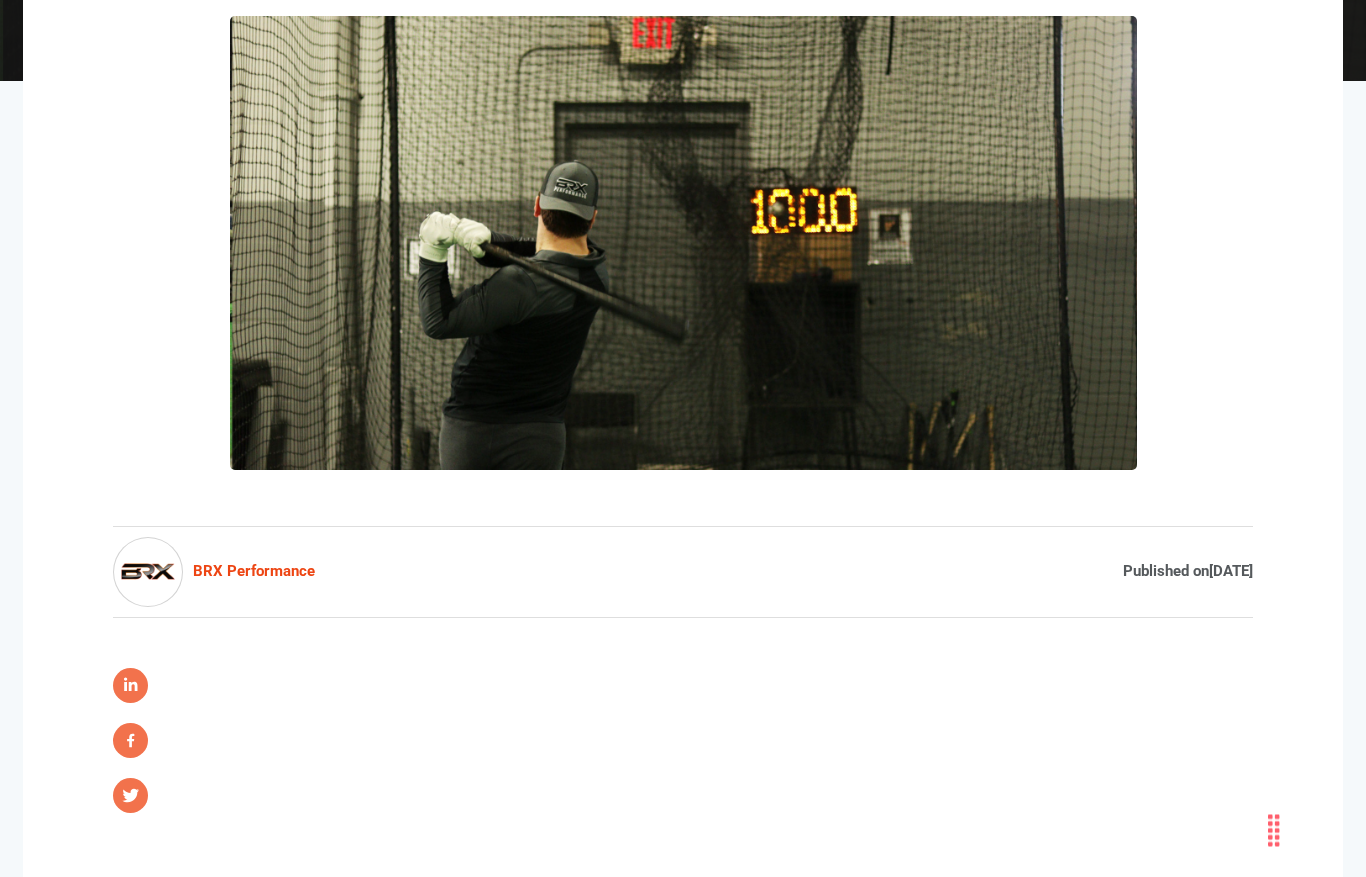 scroll, scrollTop: 0, scrollLeft: 0, axis: both 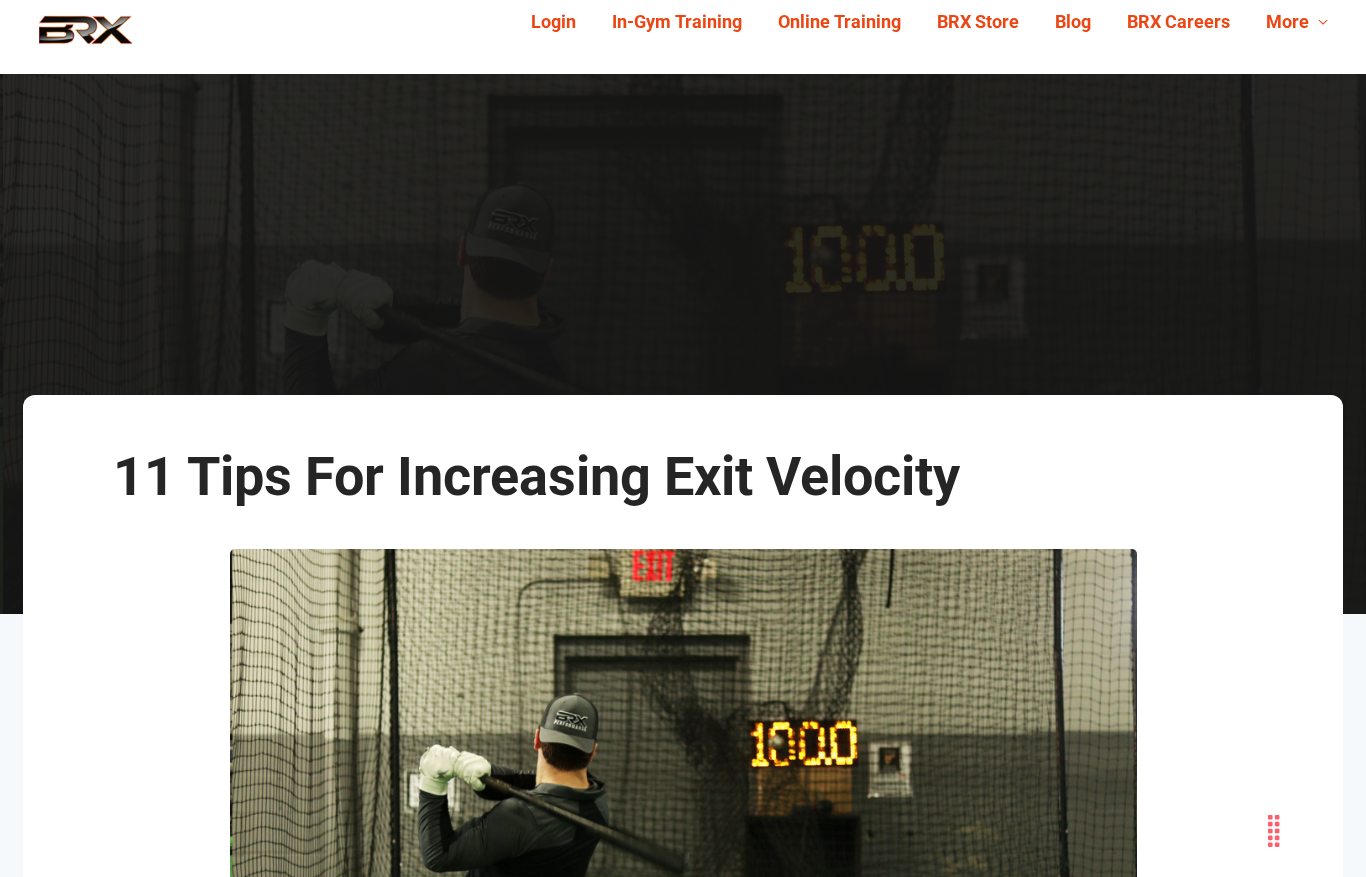 click on "In-Gym Training" at bounding box center [677, 22] 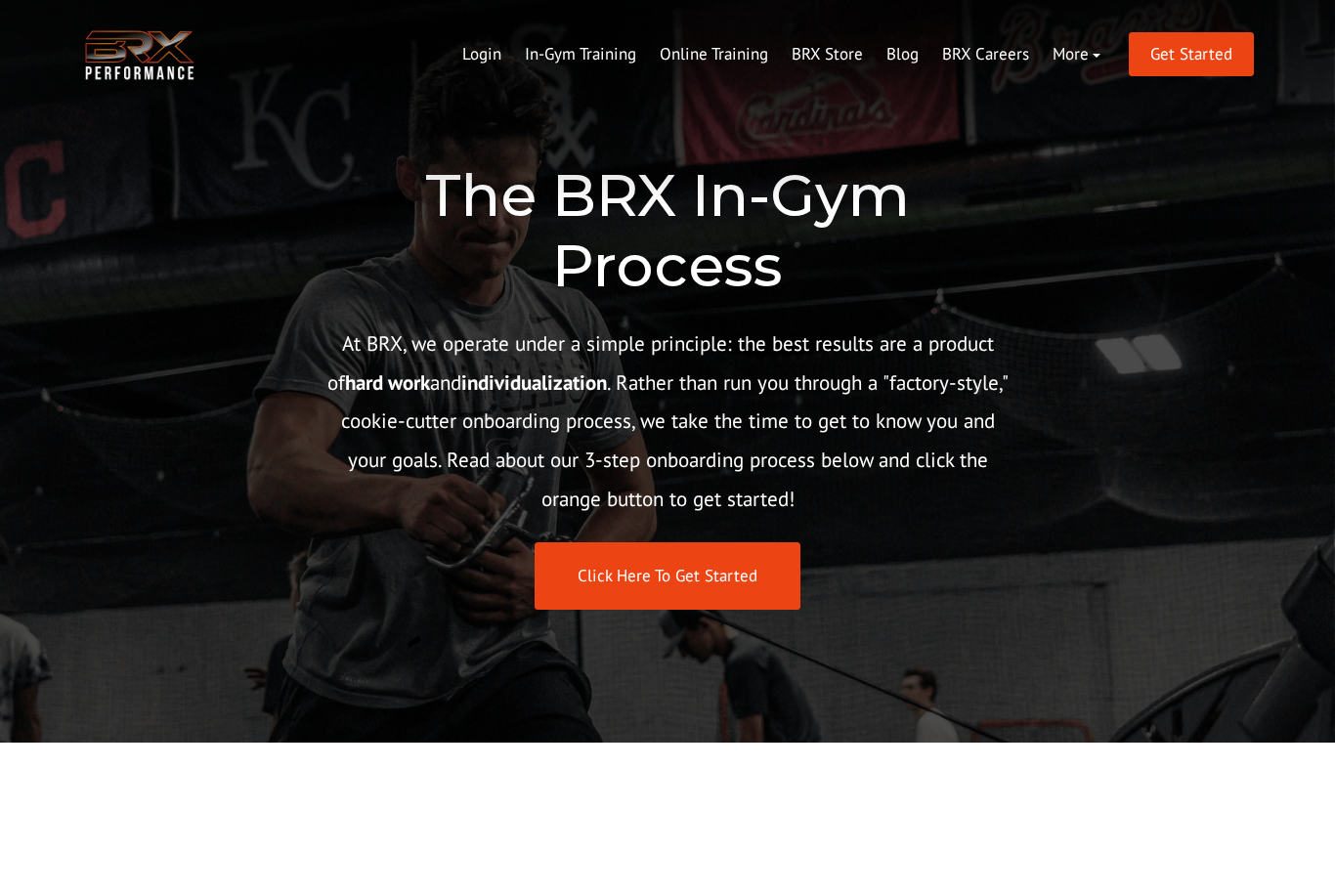 scroll, scrollTop: 0, scrollLeft: 0, axis: both 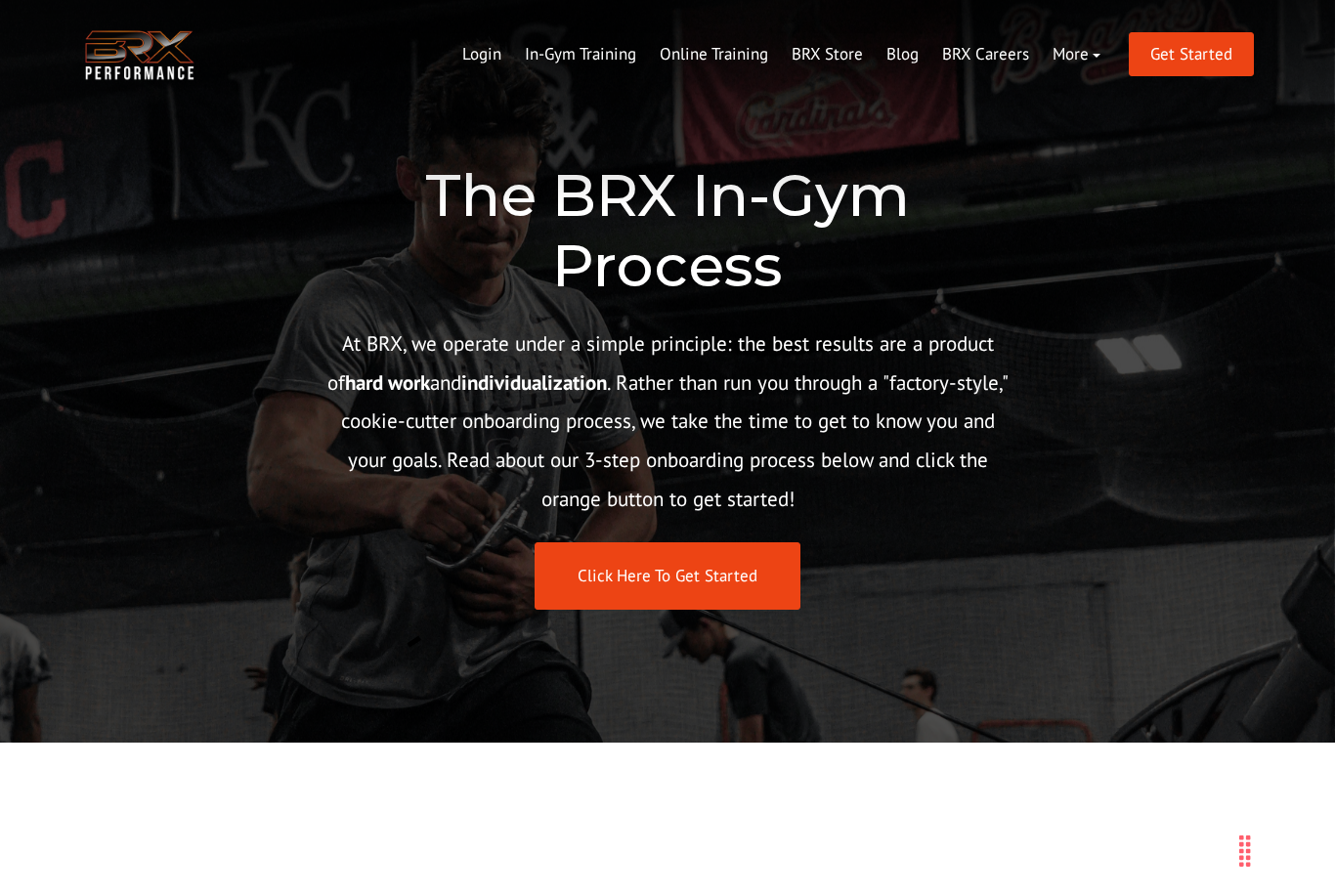 click on "Click Here To Get Started" at bounding box center (668, 576) 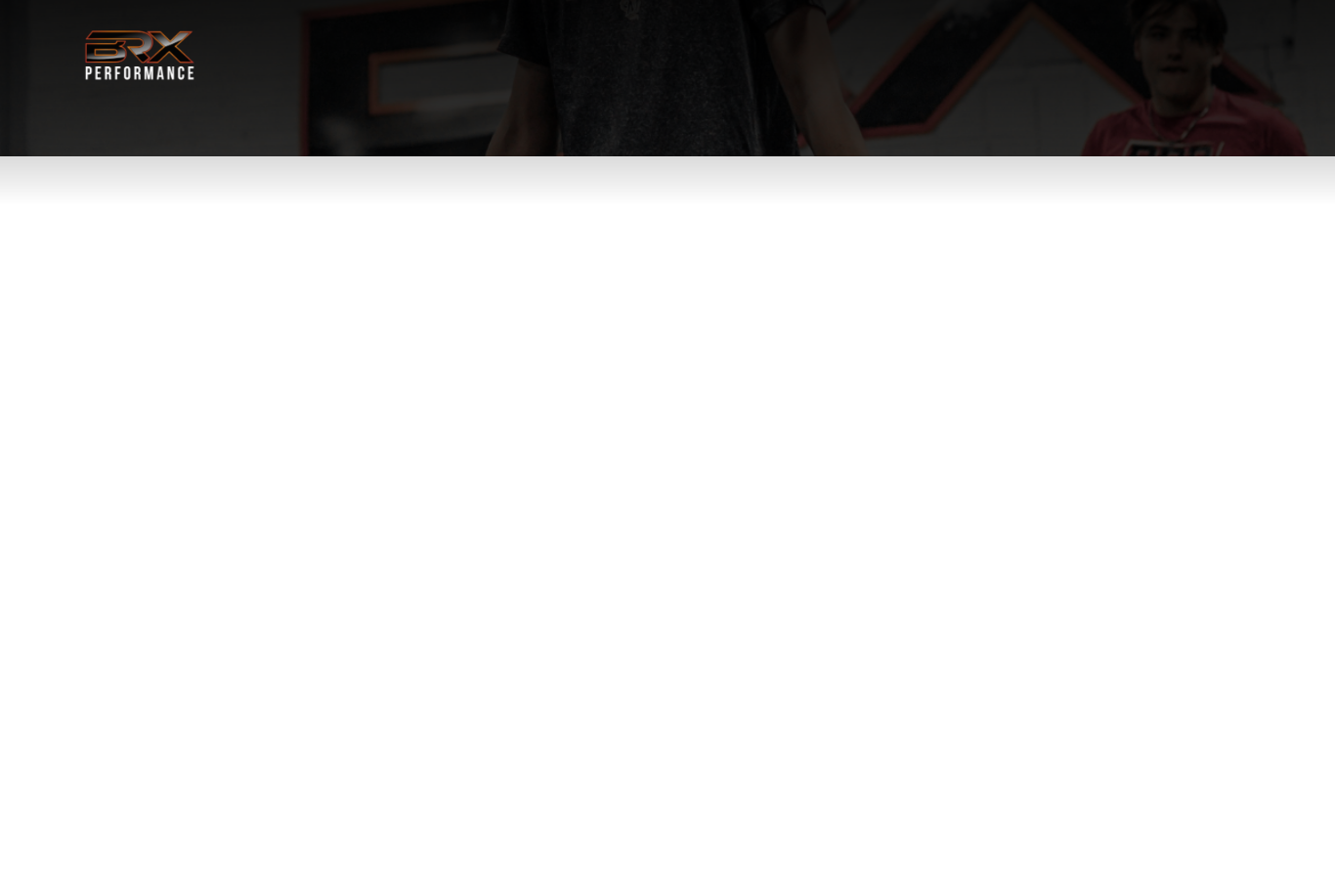 scroll, scrollTop: 0, scrollLeft: 0, axis: both 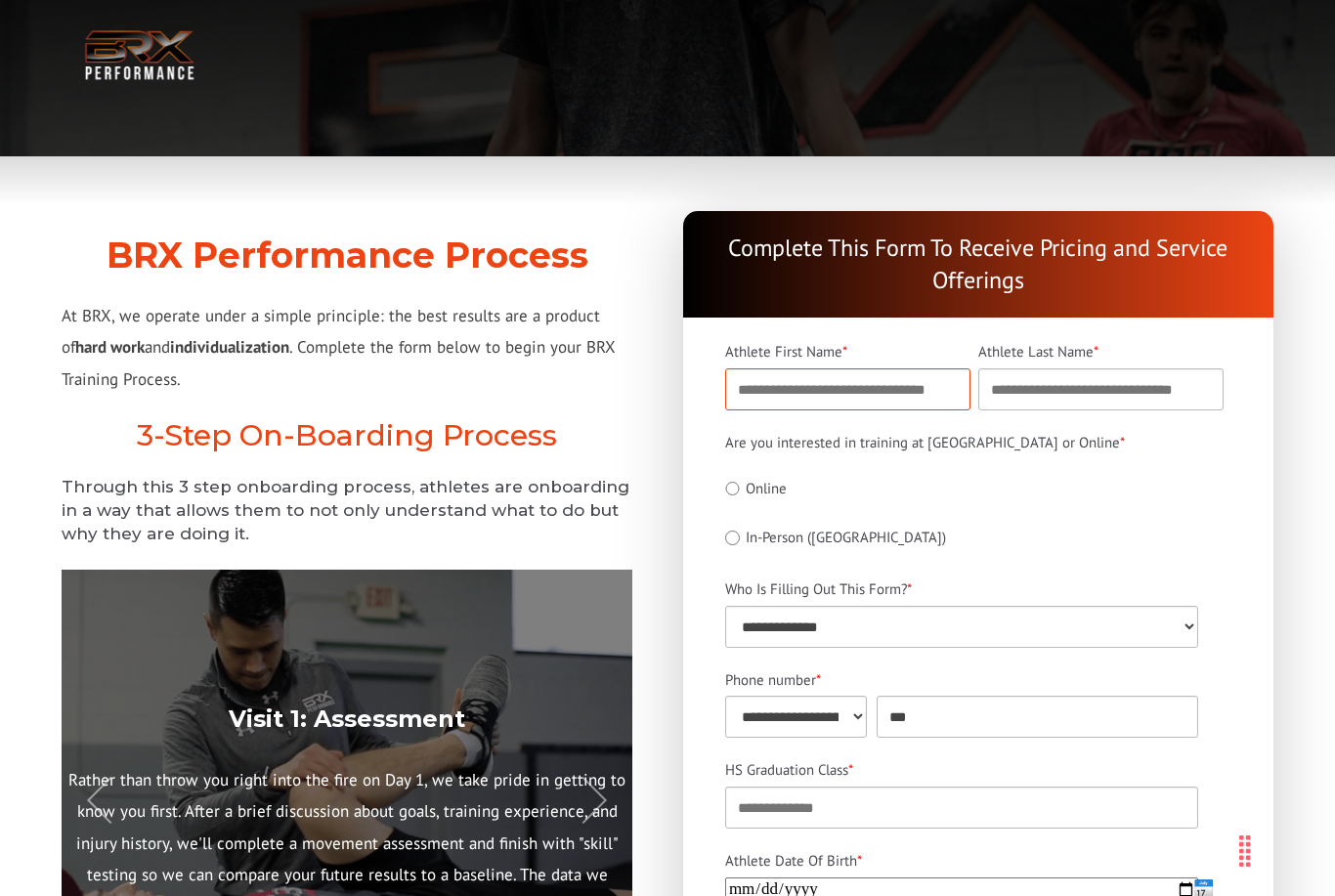 click on "Athlete First Name *" at bounding box center (847, 389) 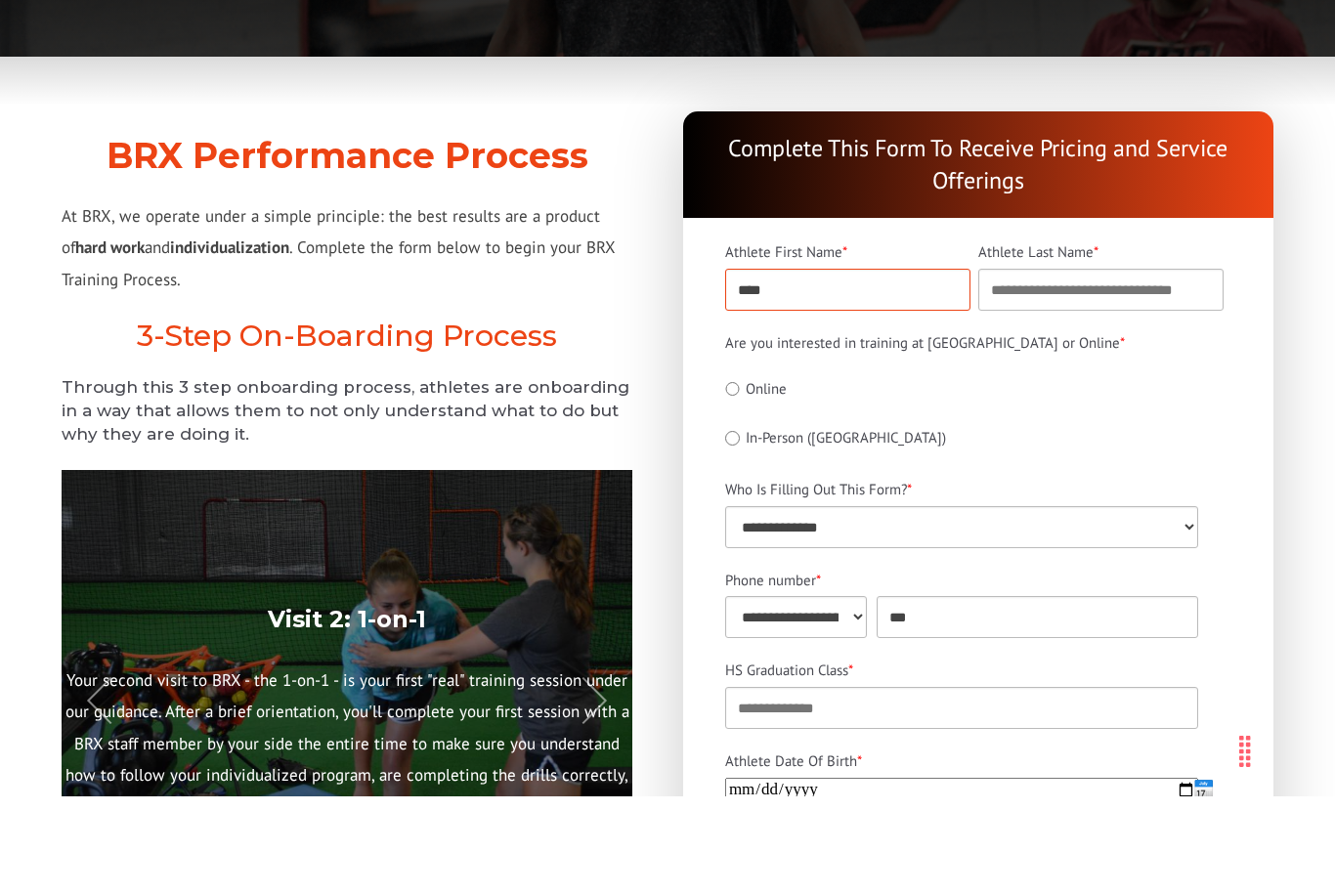 type on "****" 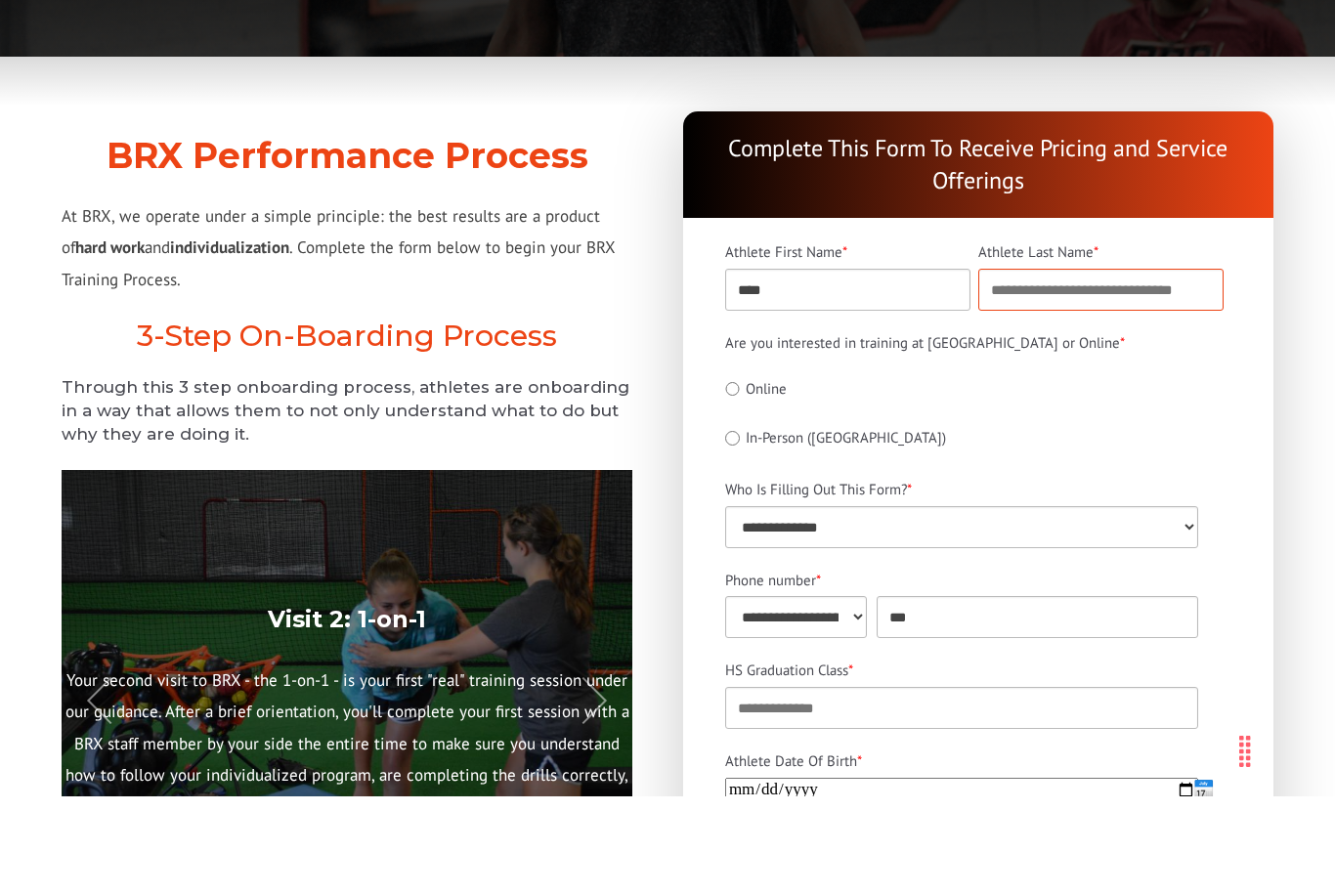 click on "Athlete Last Name *" at bounding box center (1100, 389) 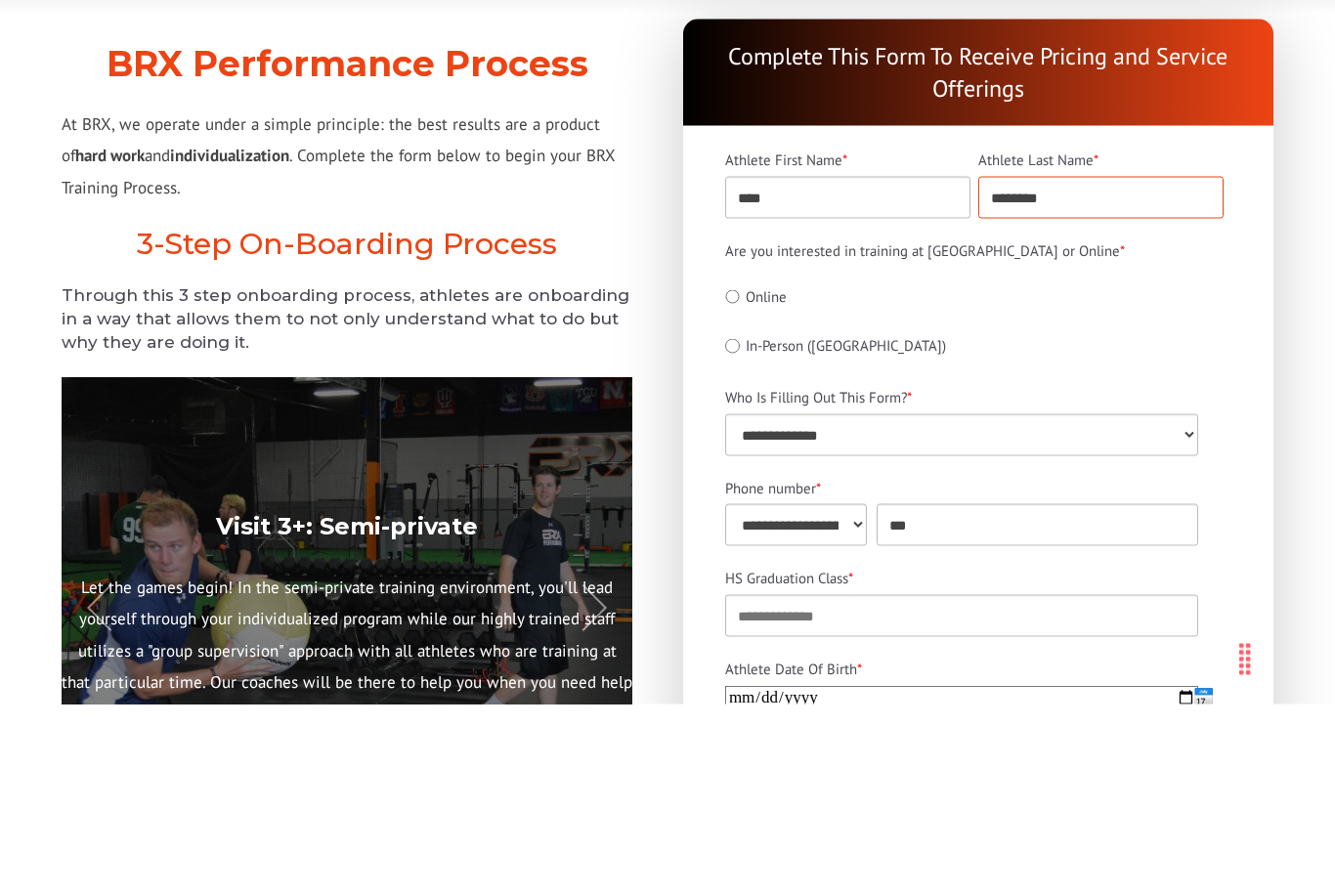 type on "********" 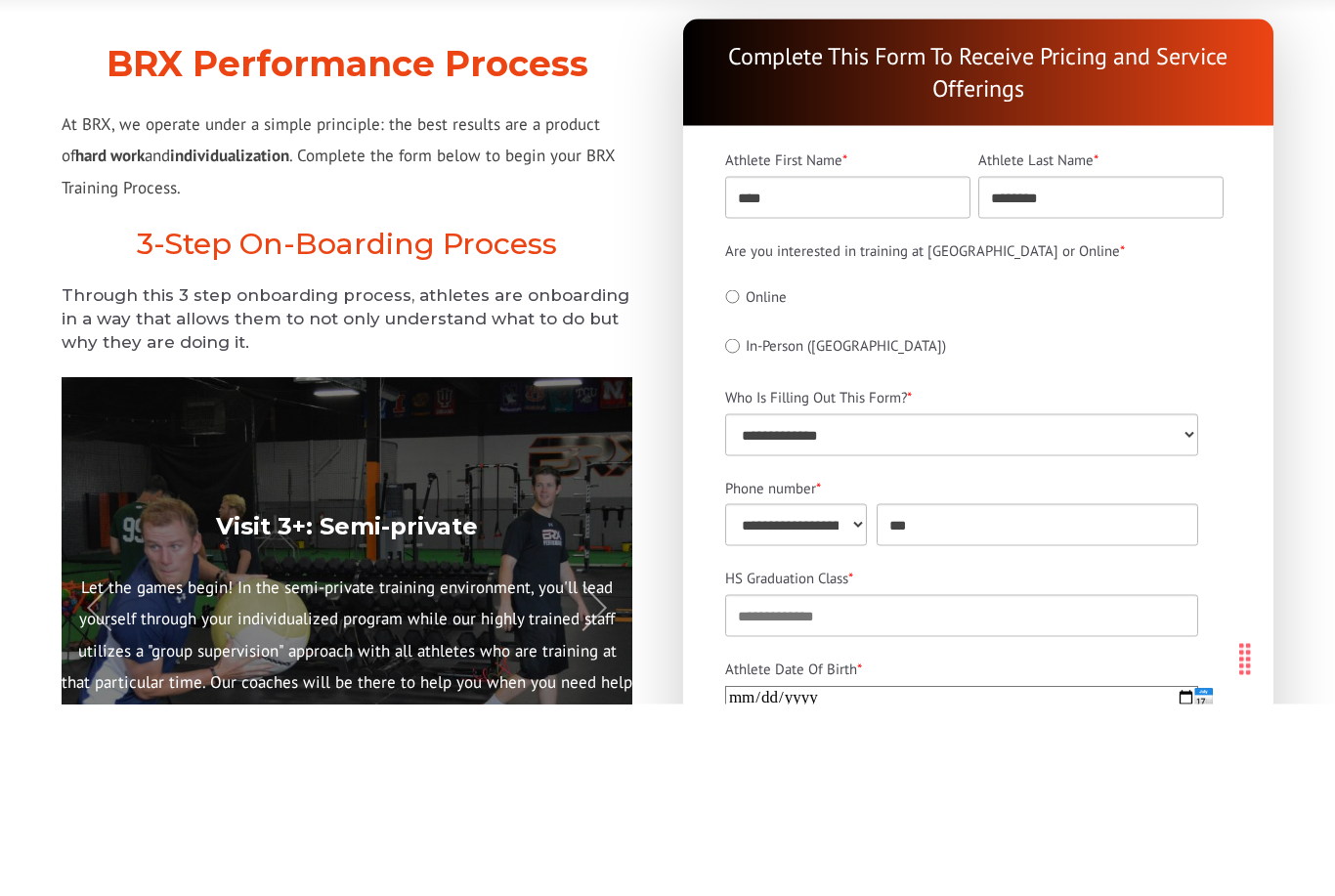 click on "**********" at bounding box center [978, 706] 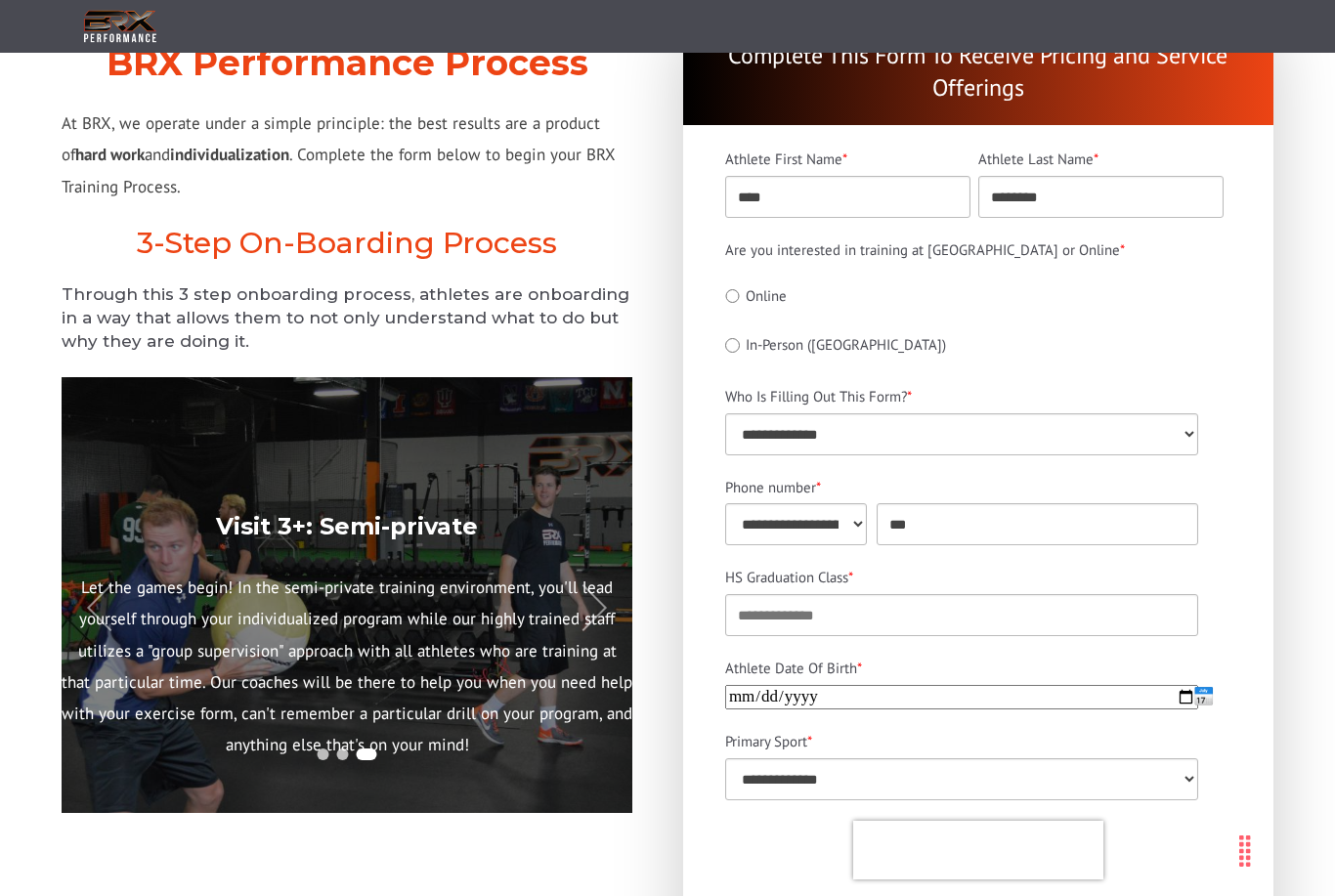 click on "In-Person (Milwaukee)" at bounding box center (836, 344) 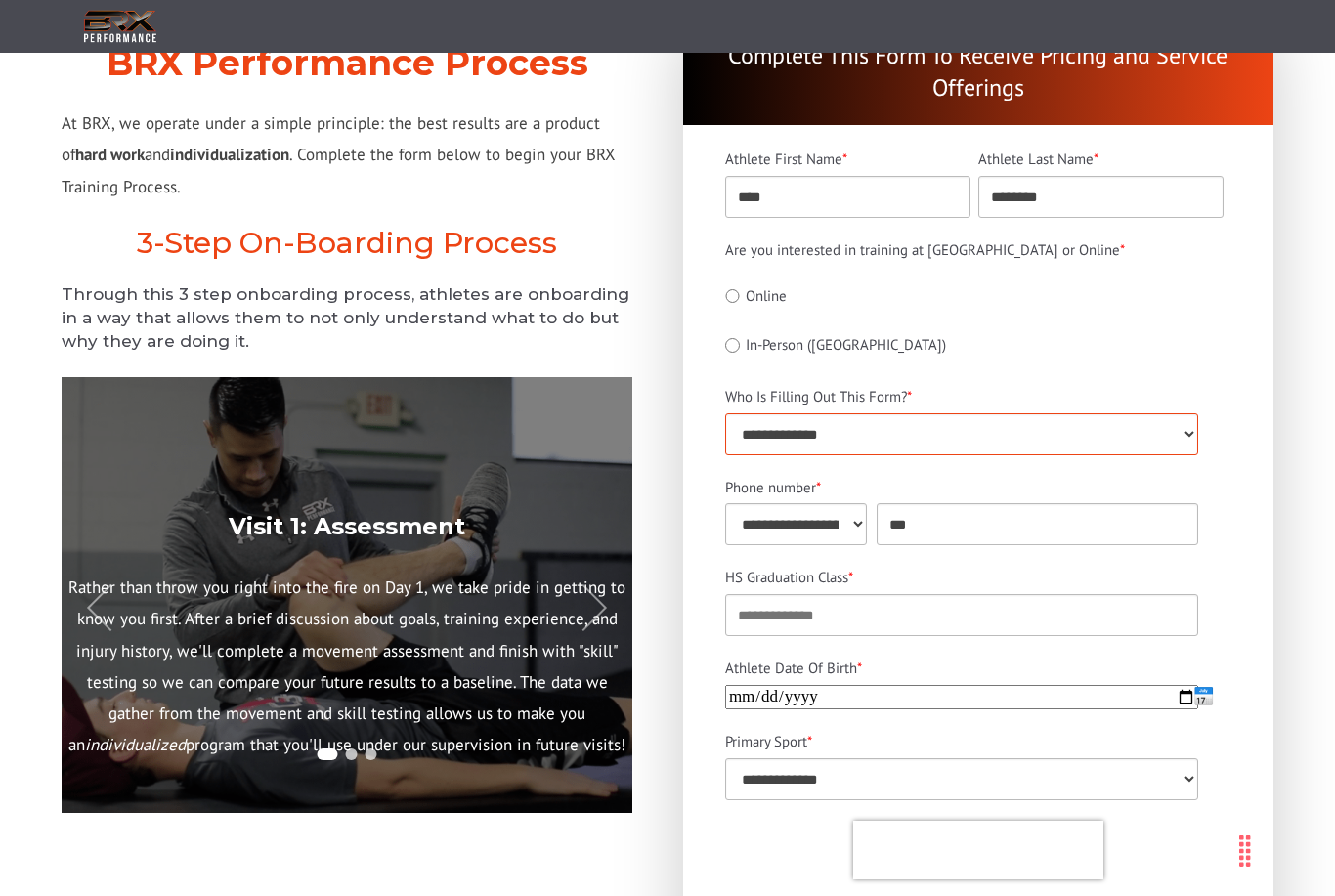 click on "**********" at bounding box center (962, 434) 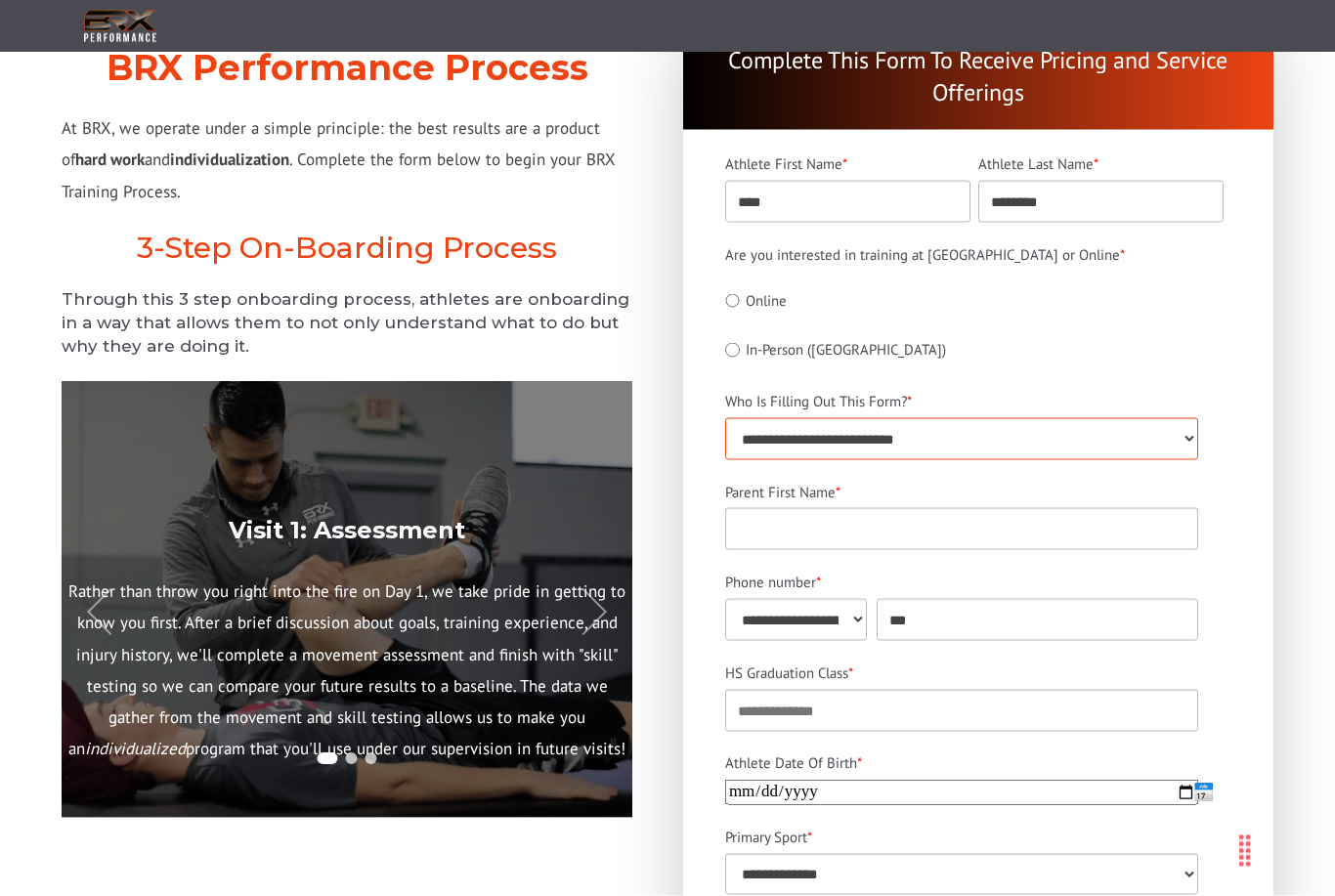 scroll, scrollTop: 189, scrollLeft: 0, axis: vertical 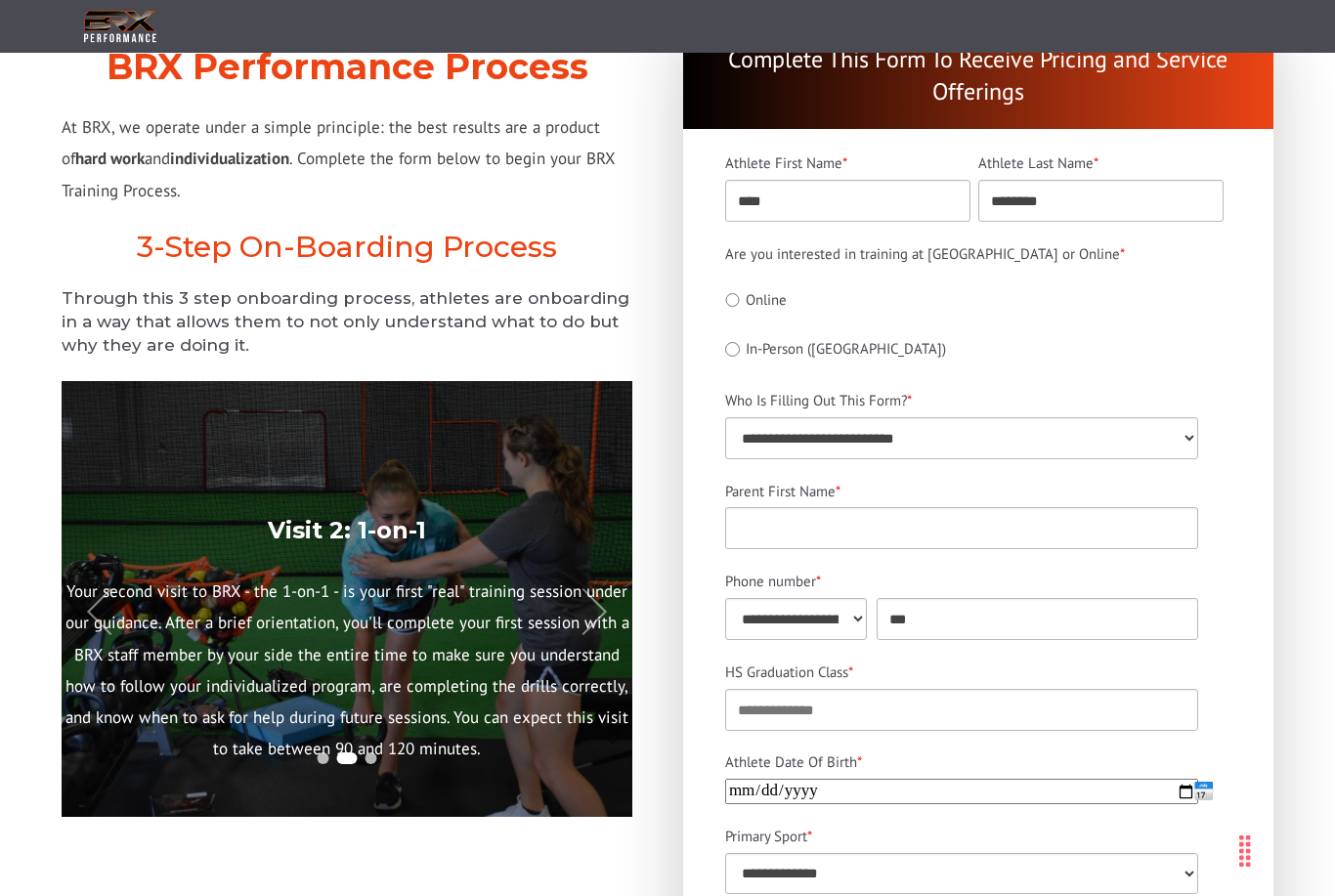 click on "Online" at bounding box center [755, 299] 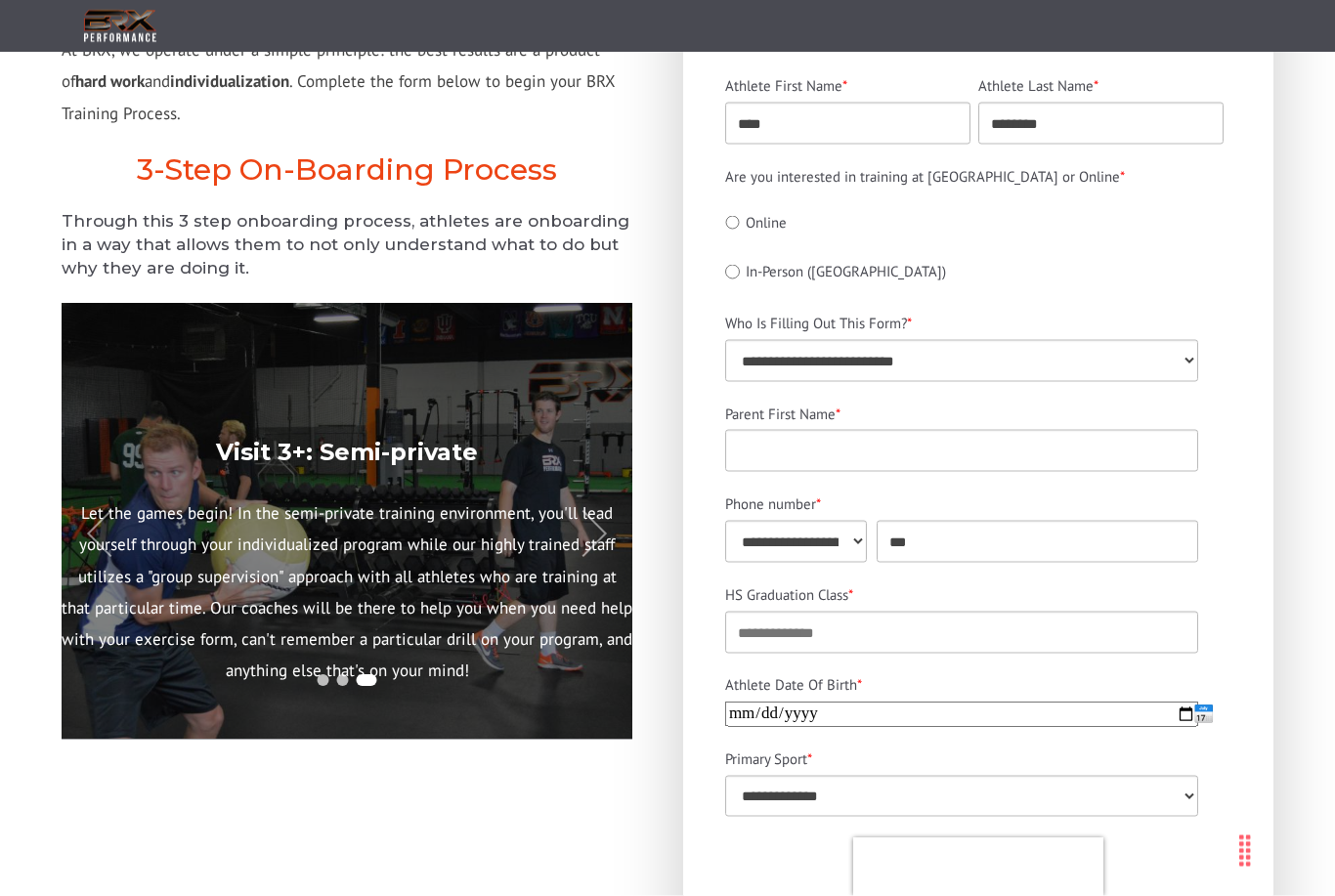 scroll, scrollTop: 267, scrollLeft: 0, axis: vertical 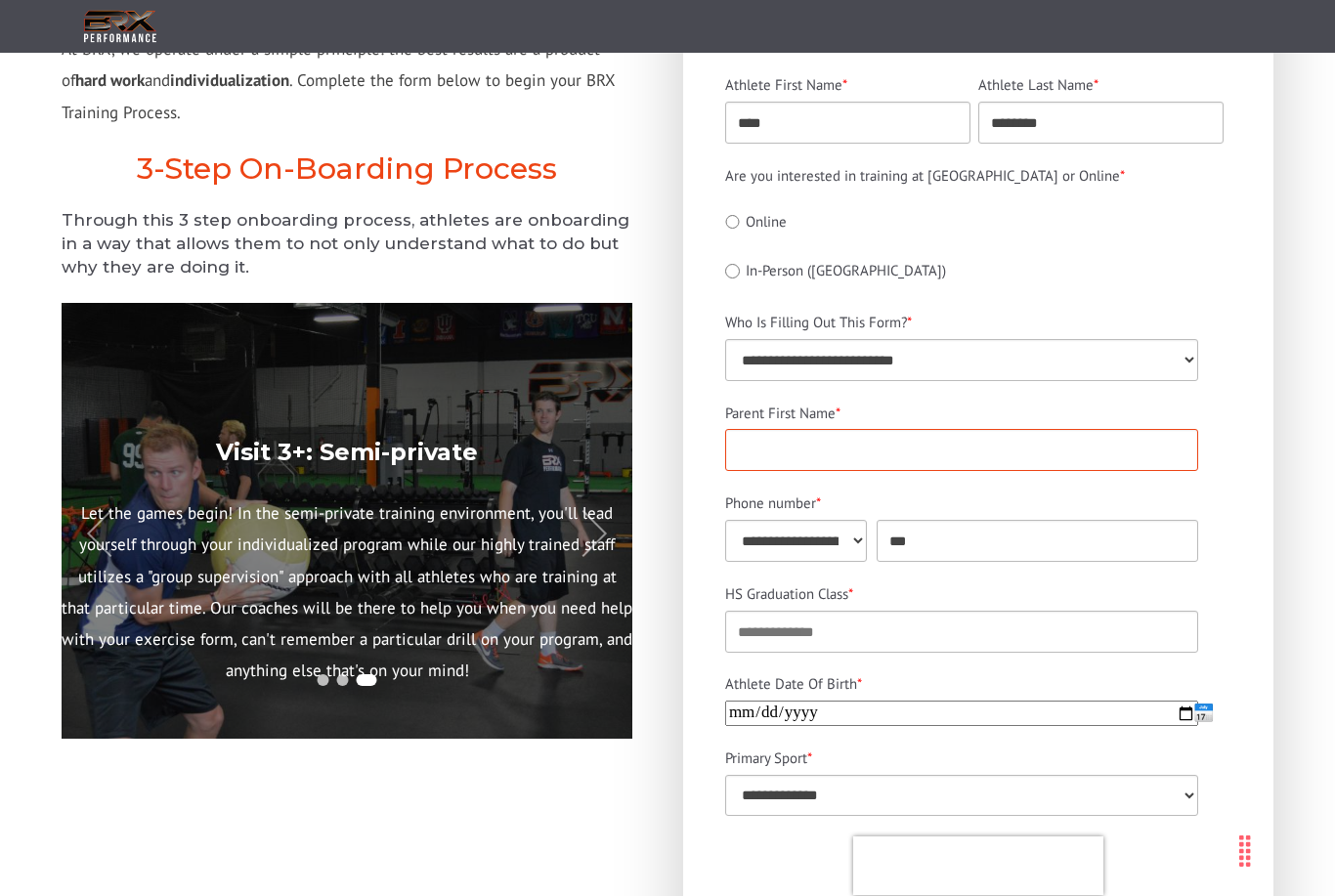 click on "Parent First Name *" at bounding box center [962, 449] 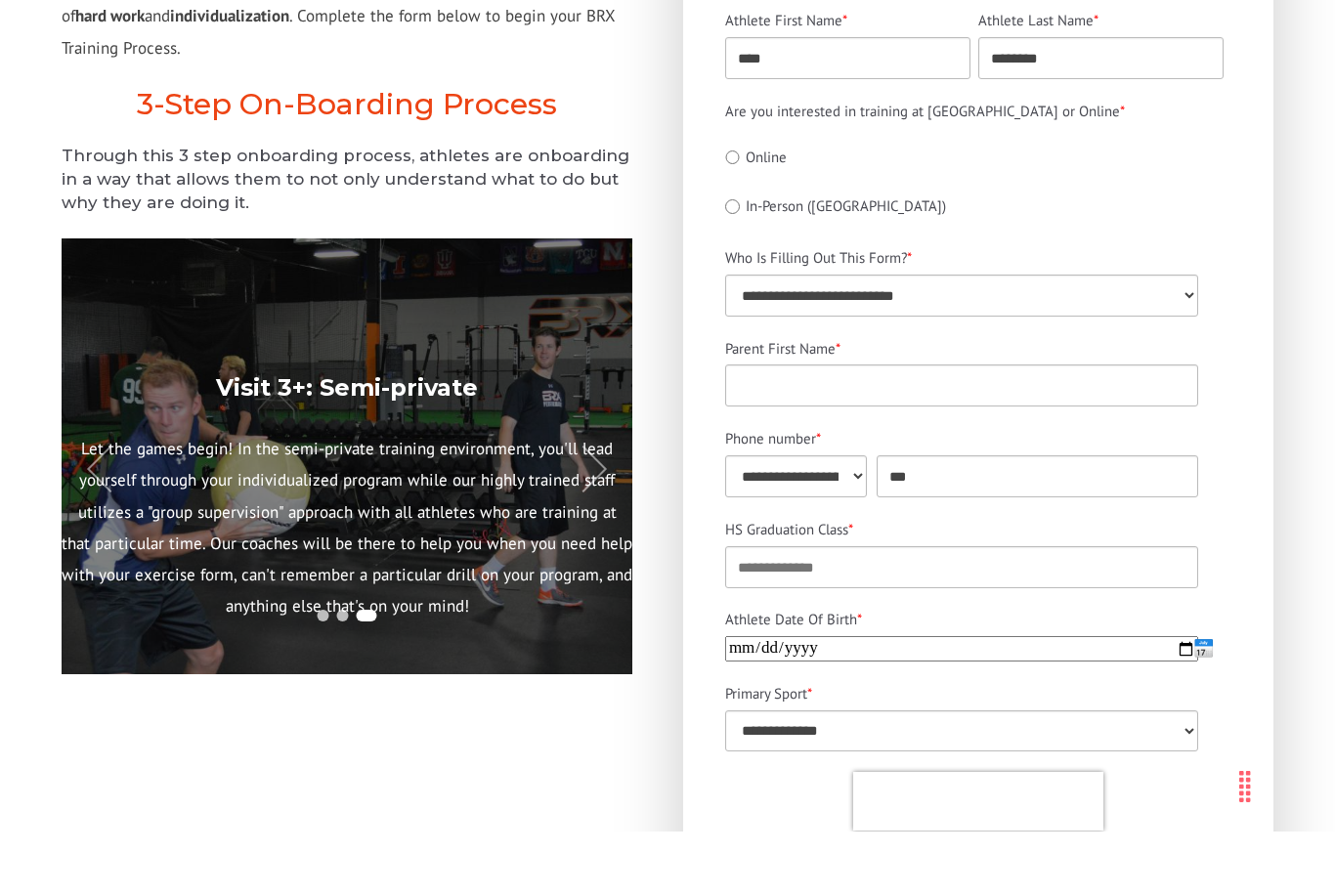 click on "Online" at bounding box center [755, 221] 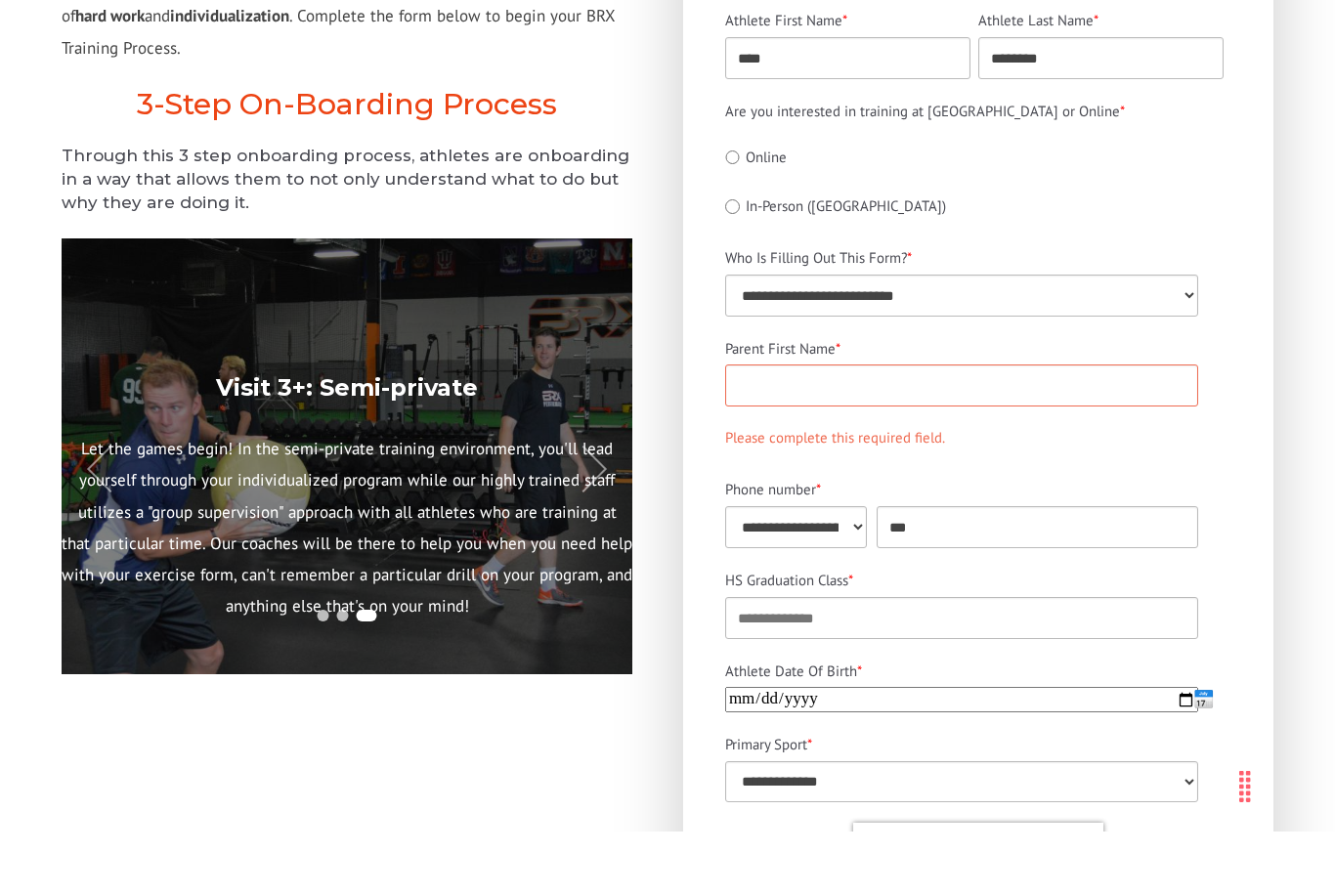 scroll, scrollTop: 331, scrollLeft: 0, axis: vertical 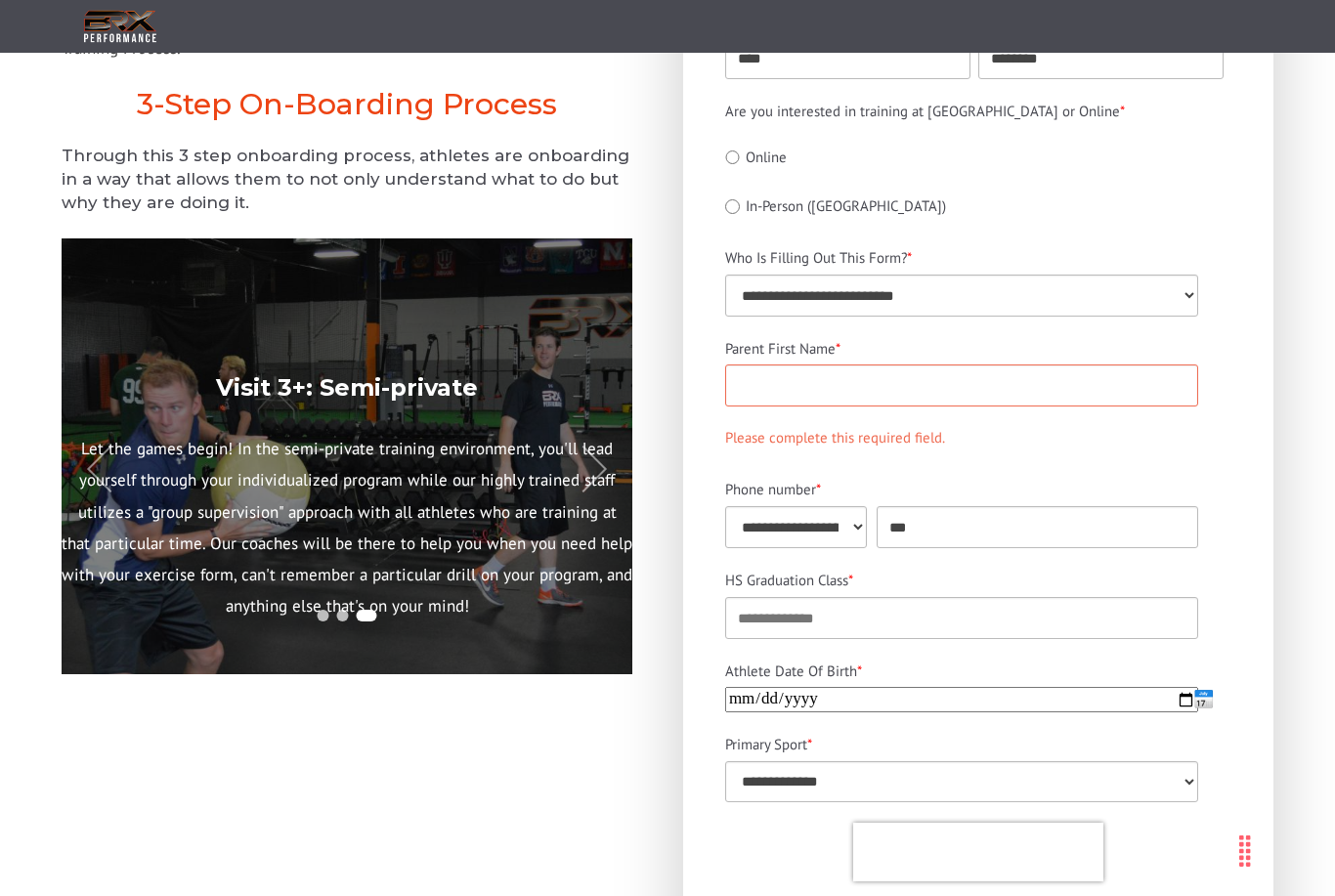 click on "Parent First Name *" at bounding box center [962, 385] 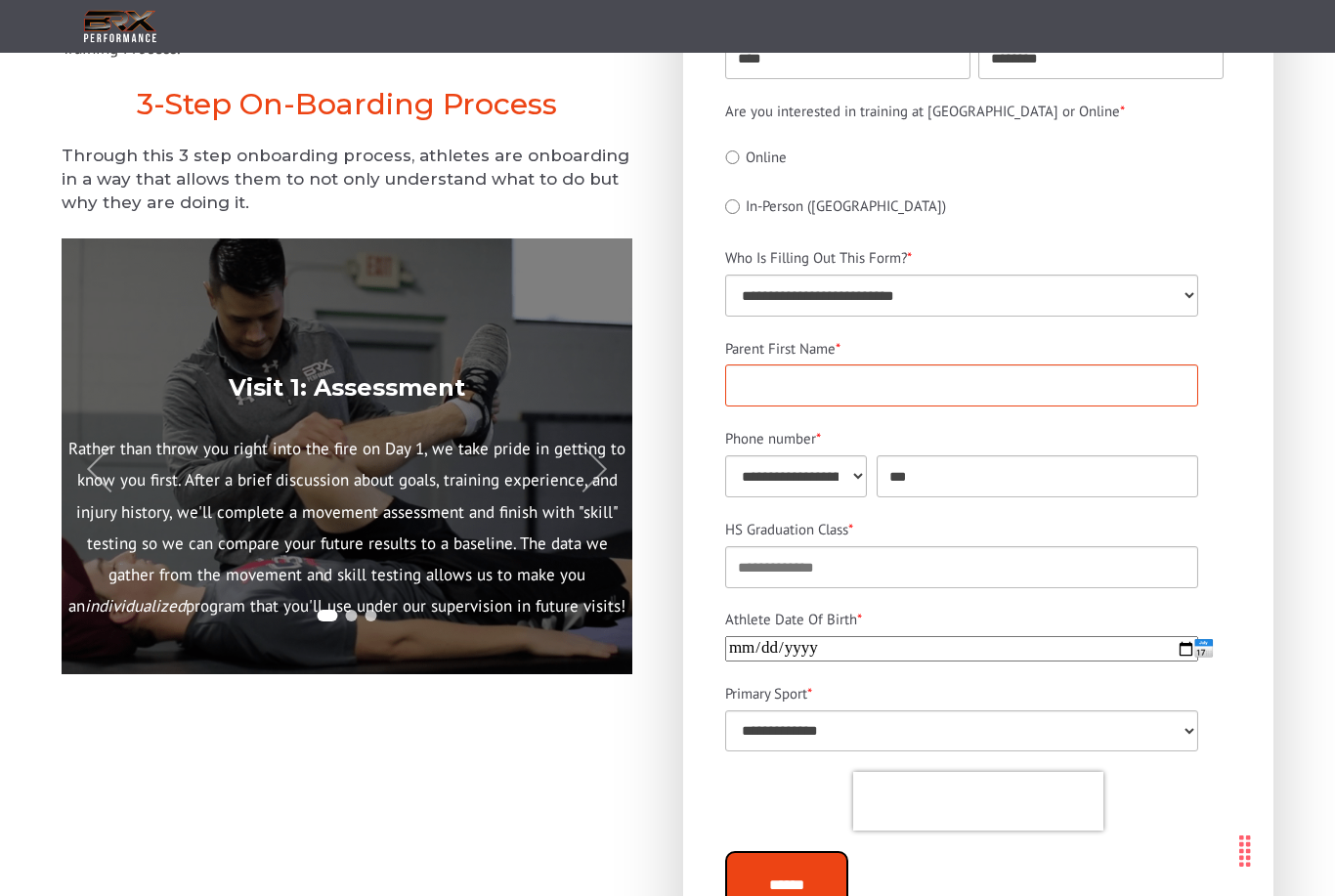 type on "*" 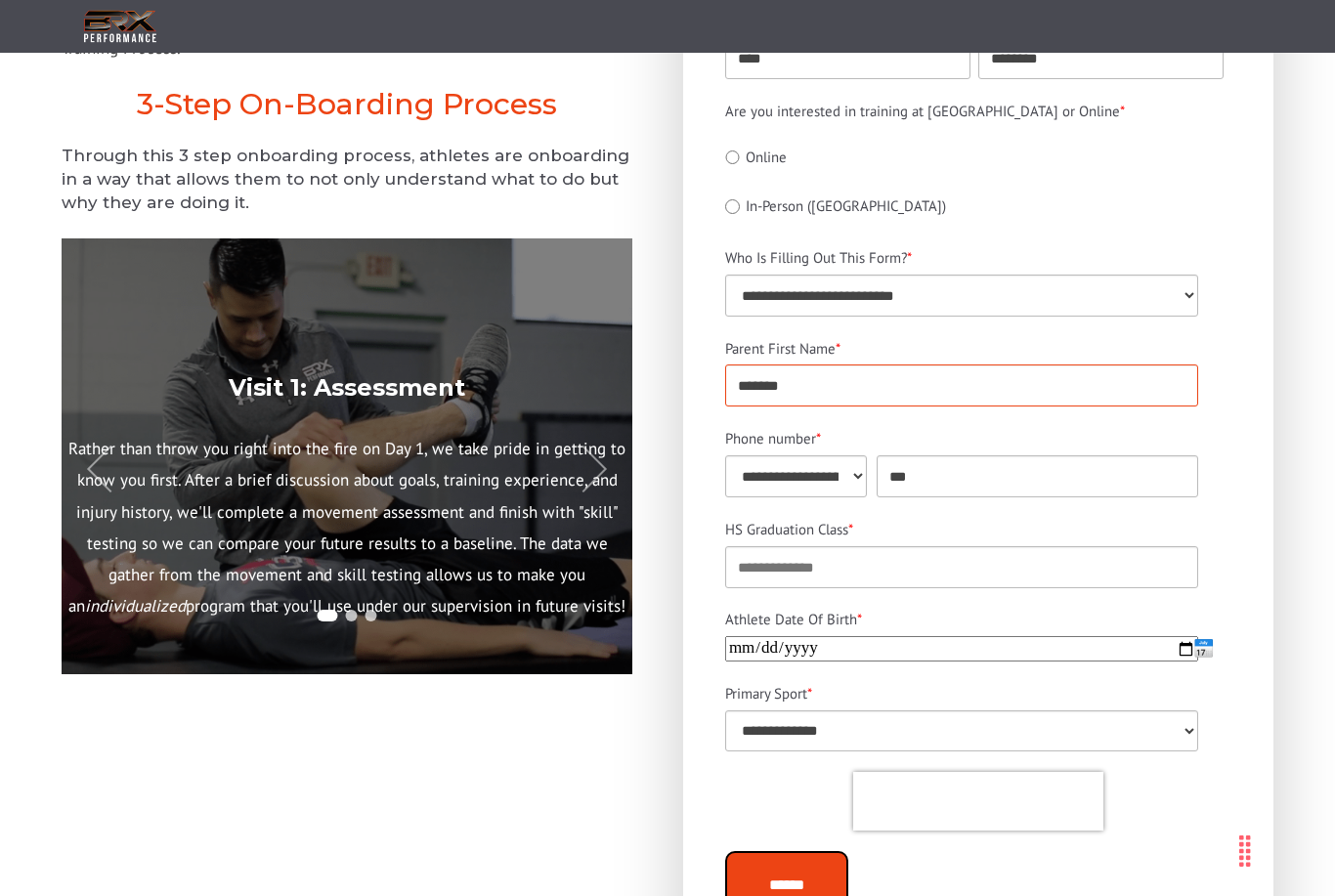 click on "*******" at bounding box center (962, 385) 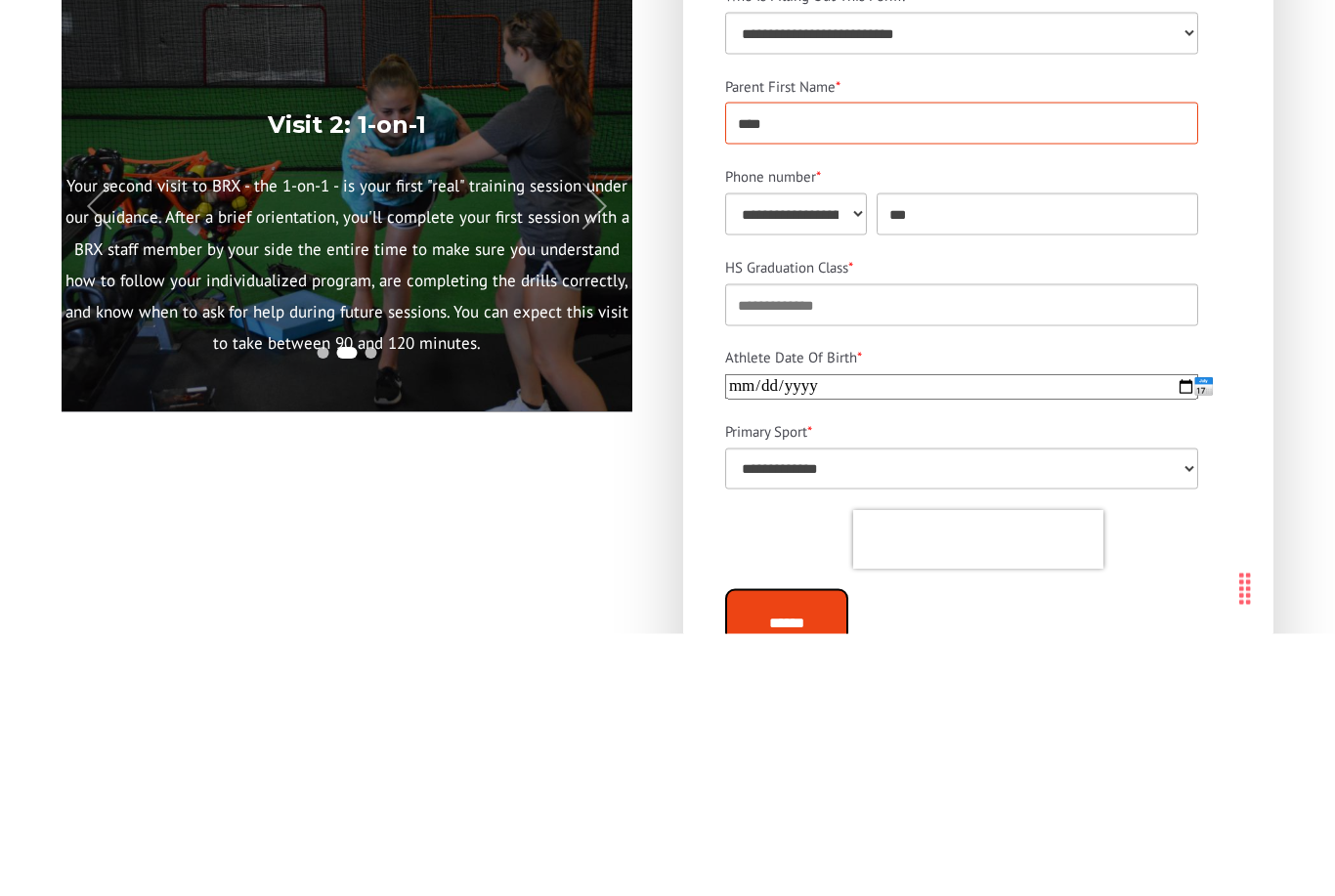 type on "****" 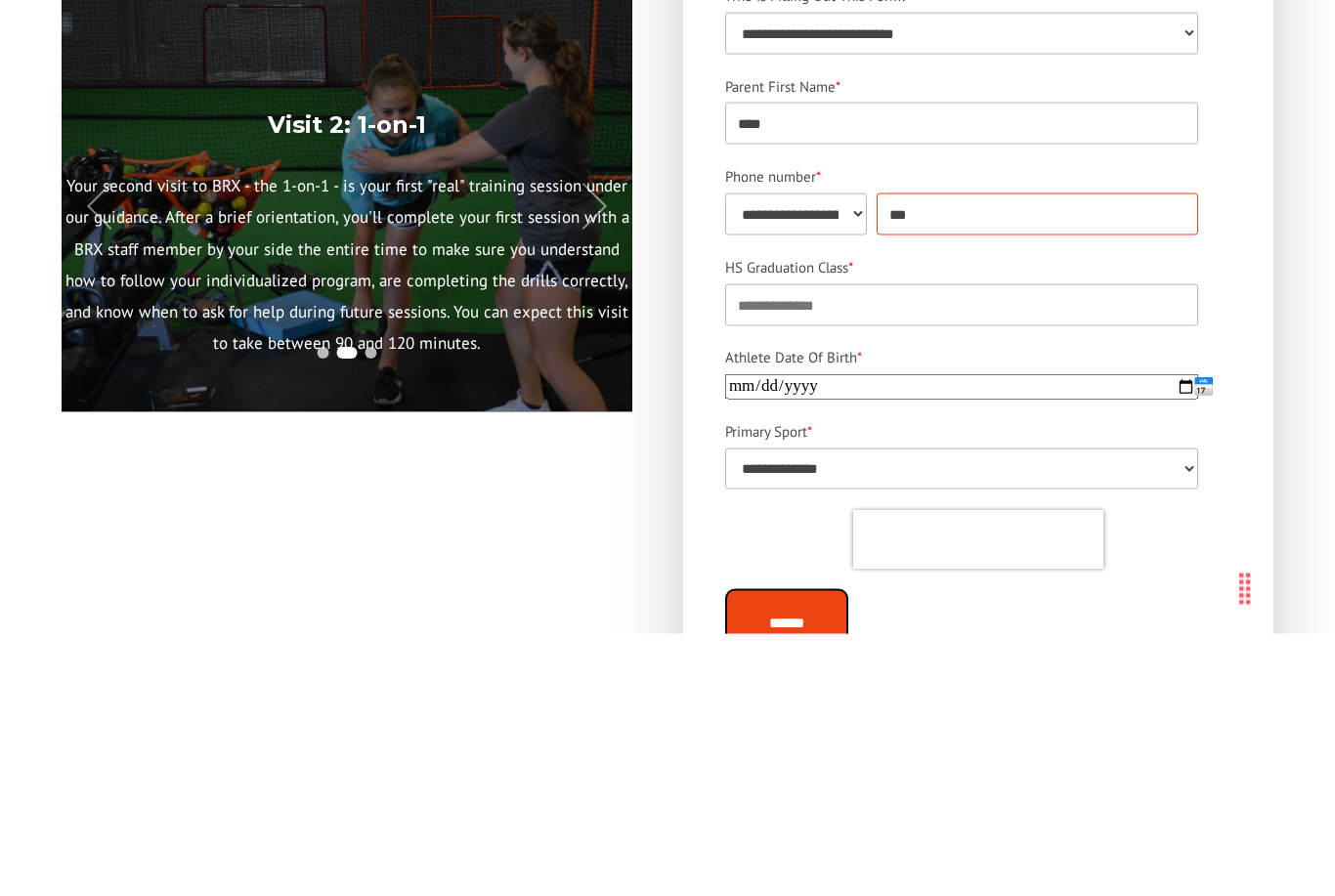 click on "**" at bounding box center (1038, 476) 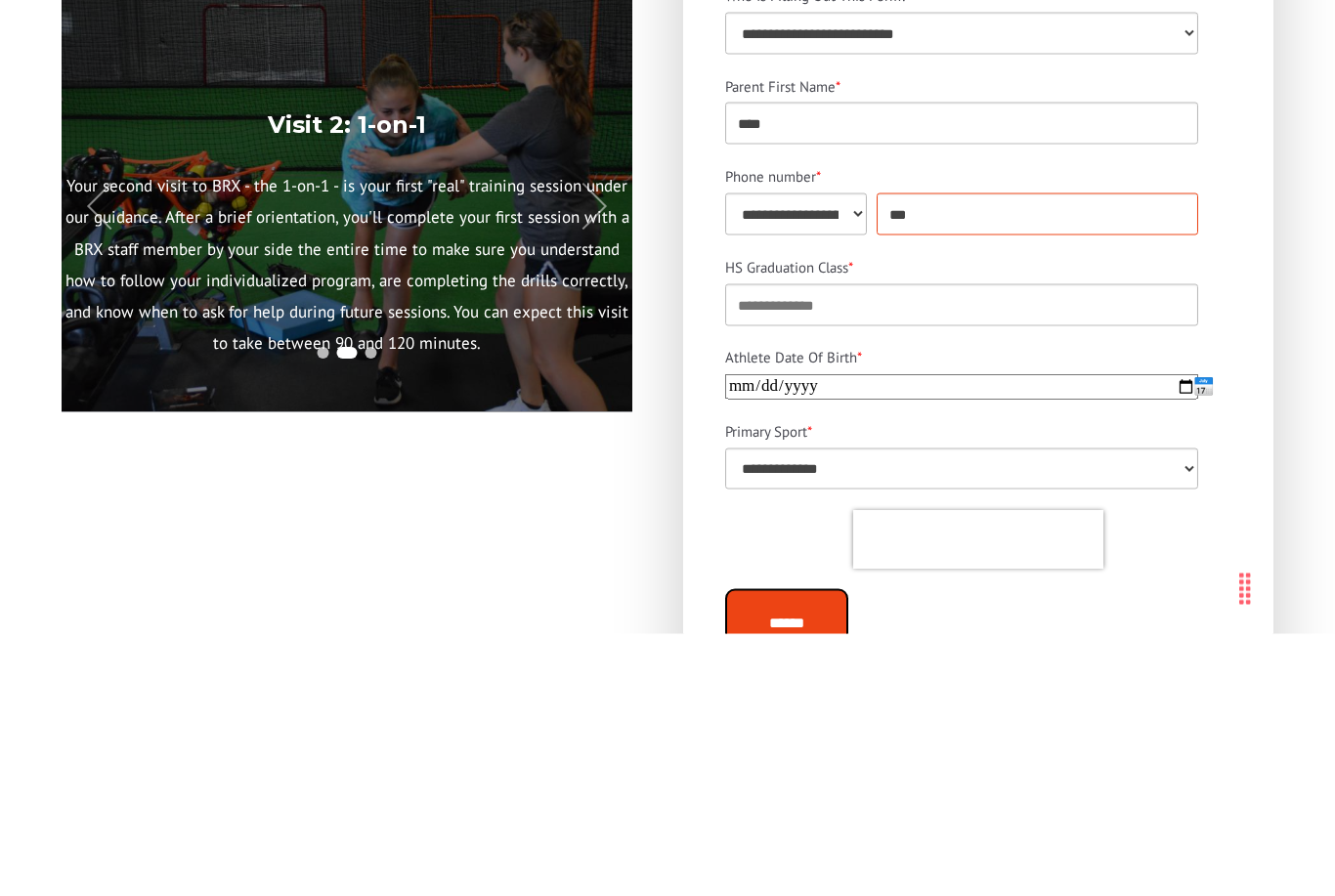 type on "**********" 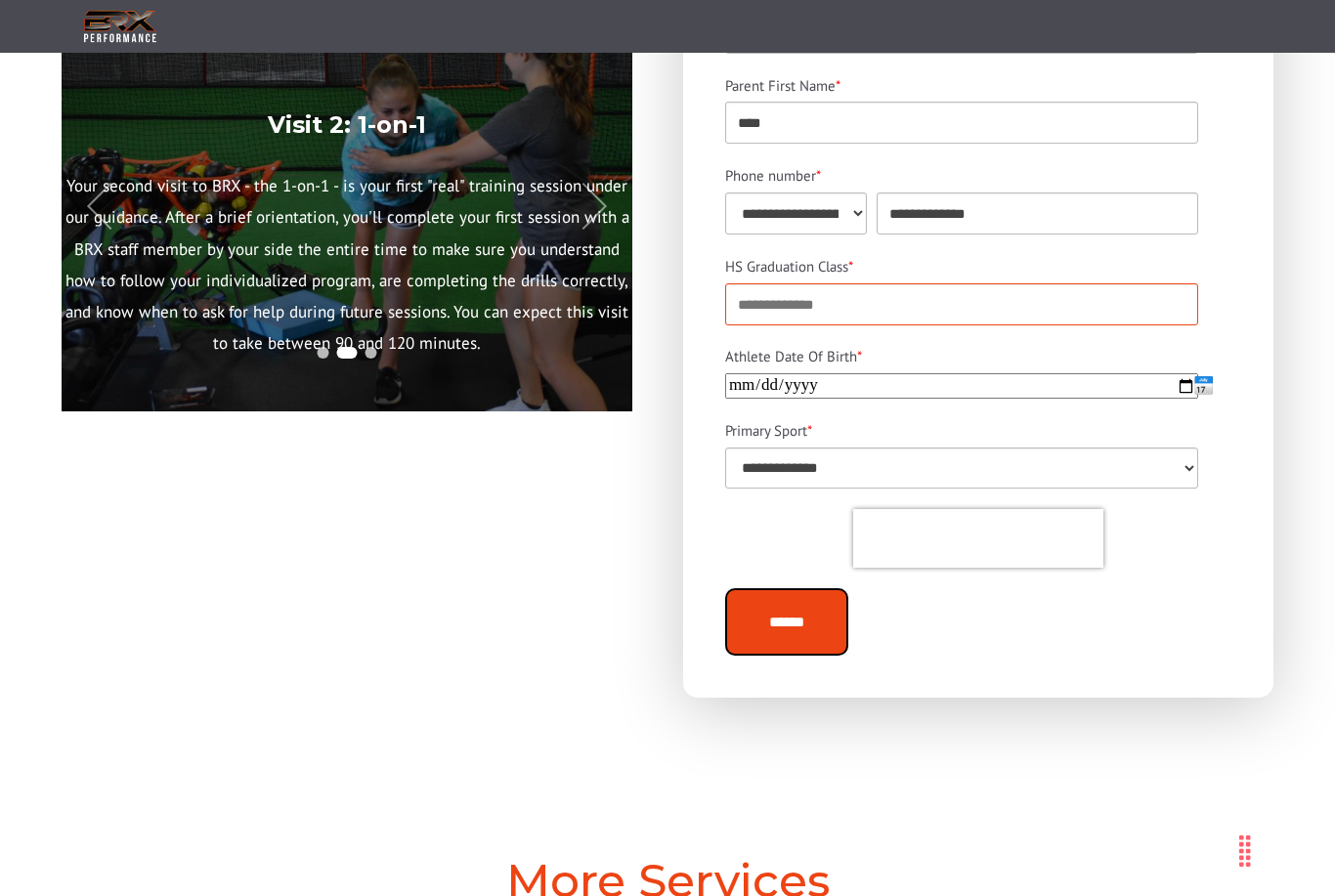 click on "HS Graduation Class *" at bounding box center (962, 304) 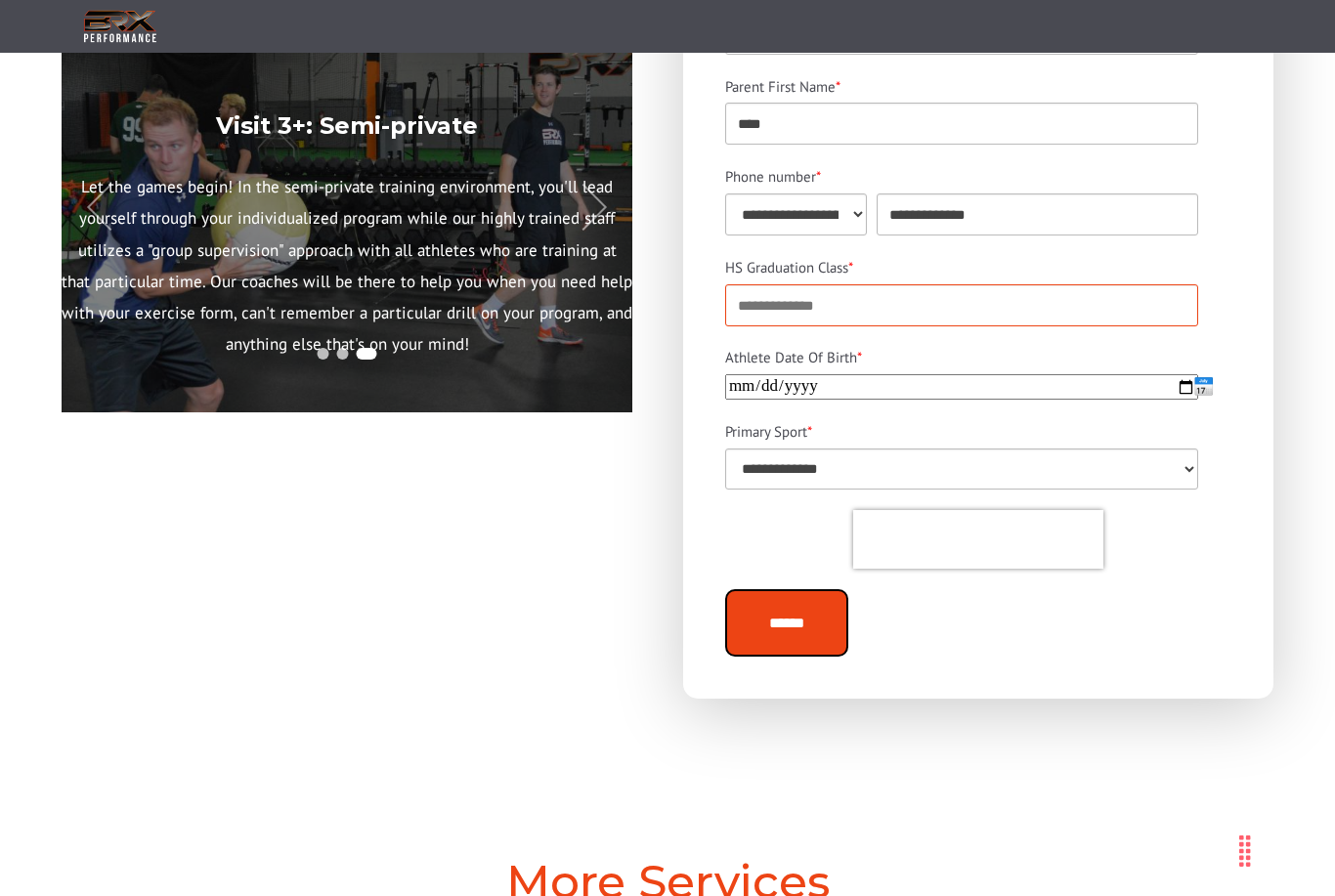 type on "****" 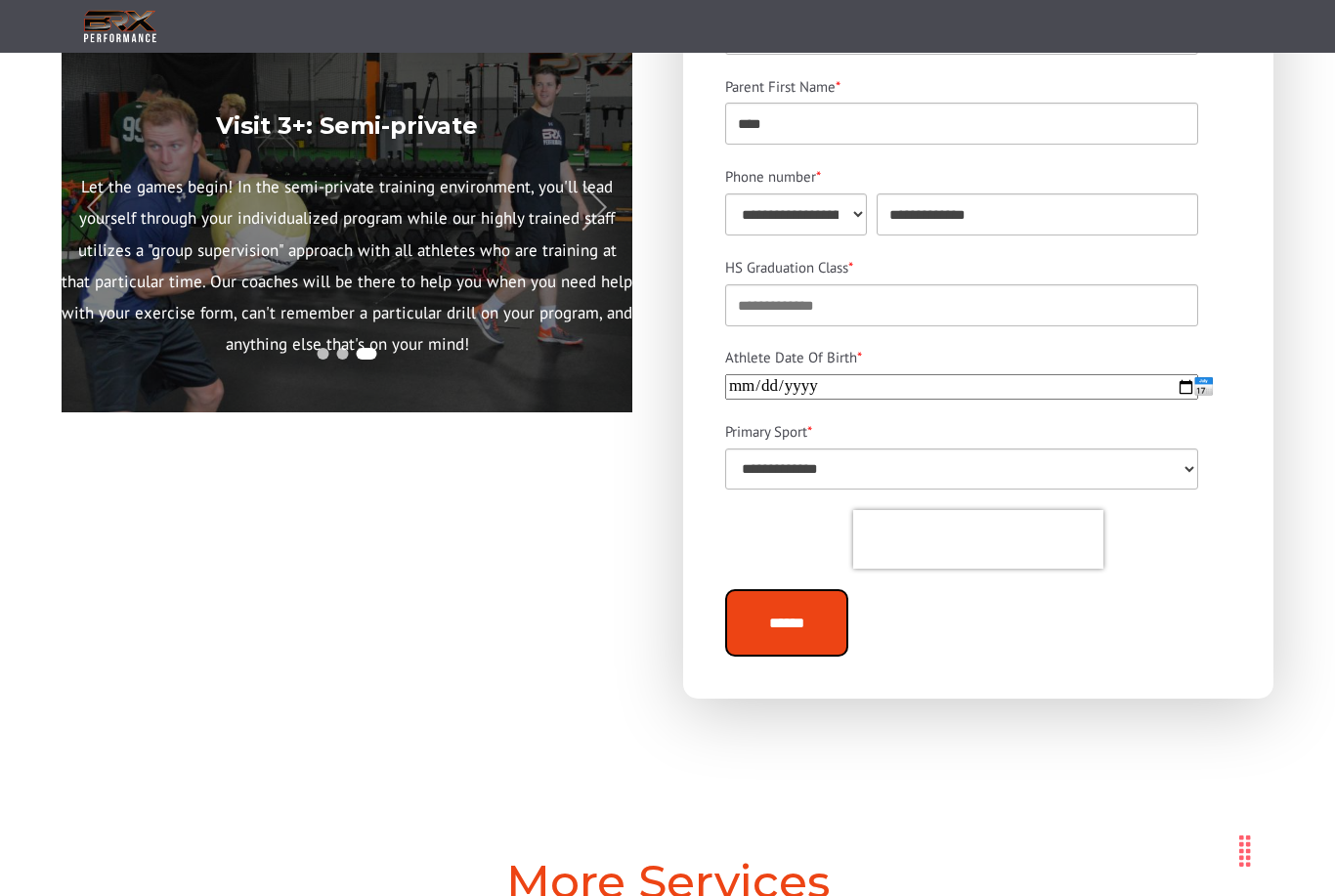 click on "Athlete Date Of Birth *" at bounding box center (962, 387) 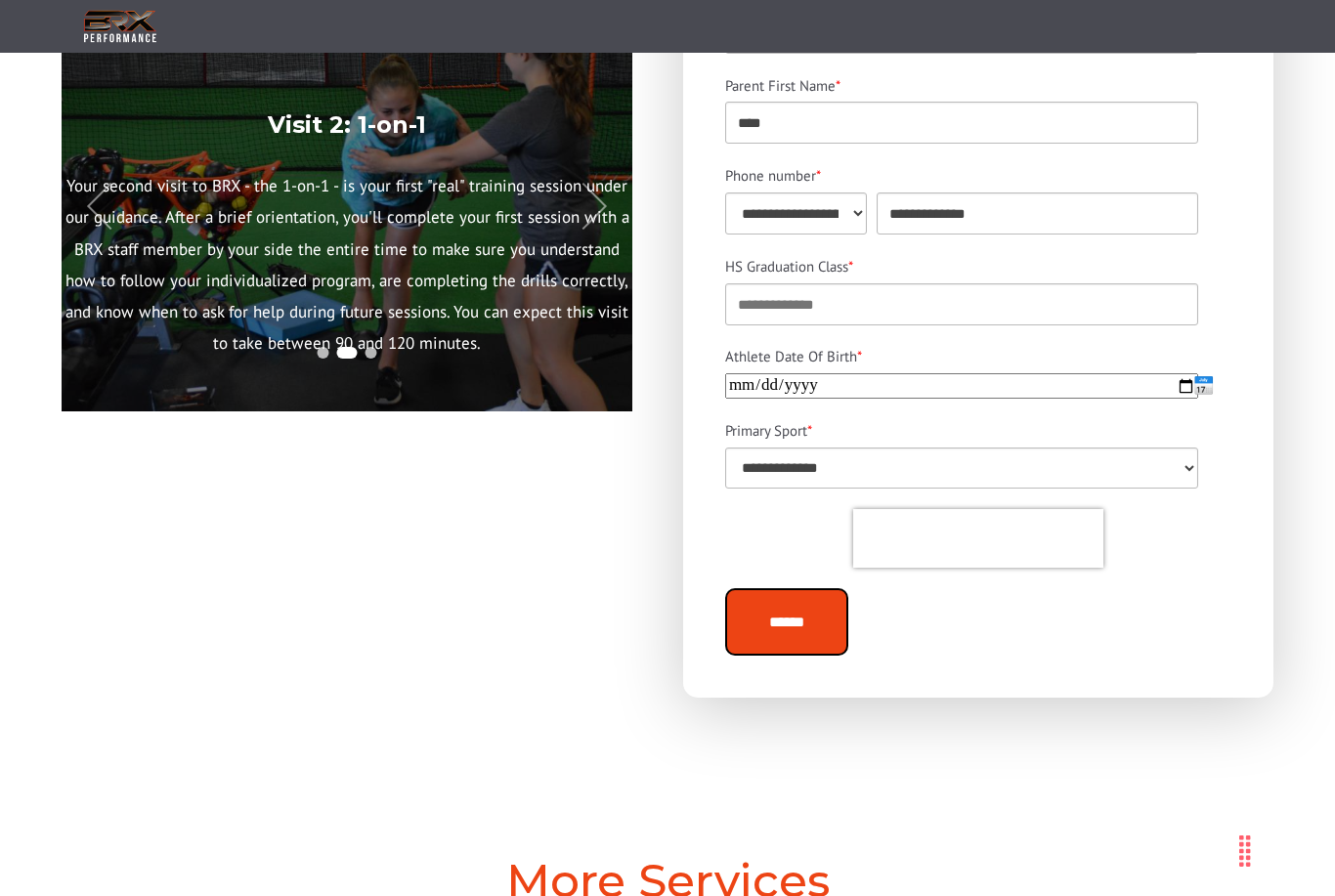 click on "**********" at bounding box center [962, 386] 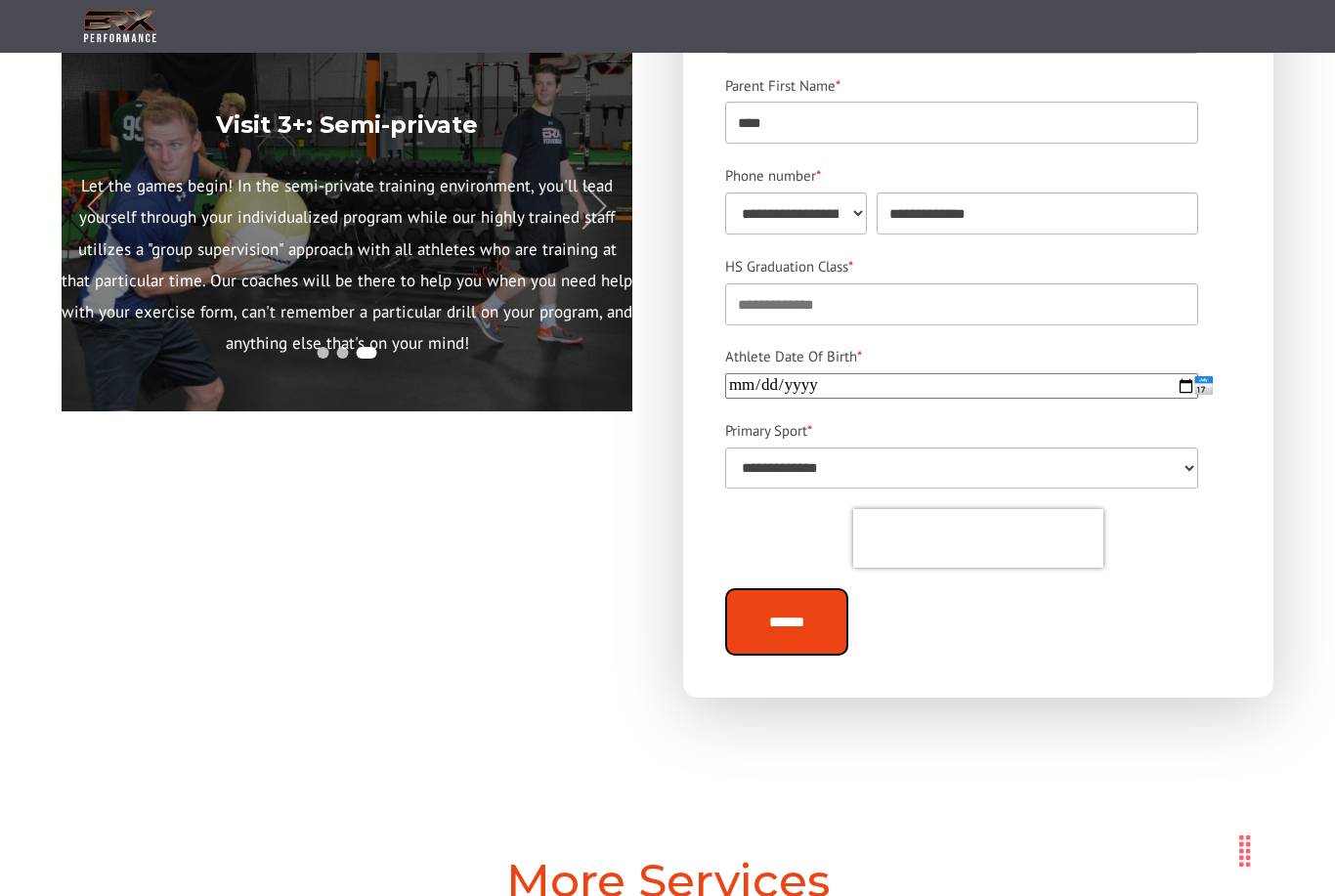 click on "**********" at bounding box center [962, 386] 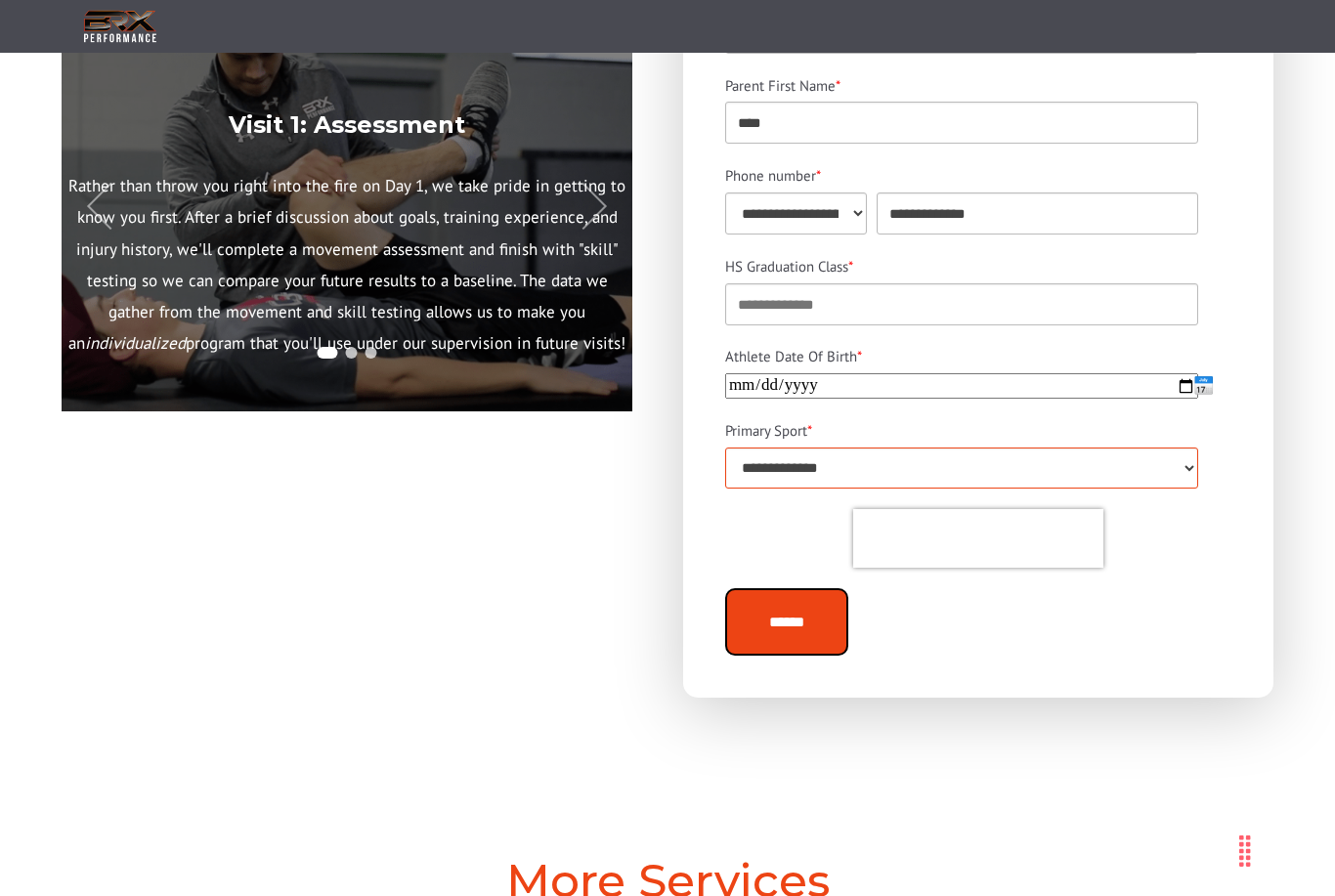 click on "**********" at bounding box center (962, 468) 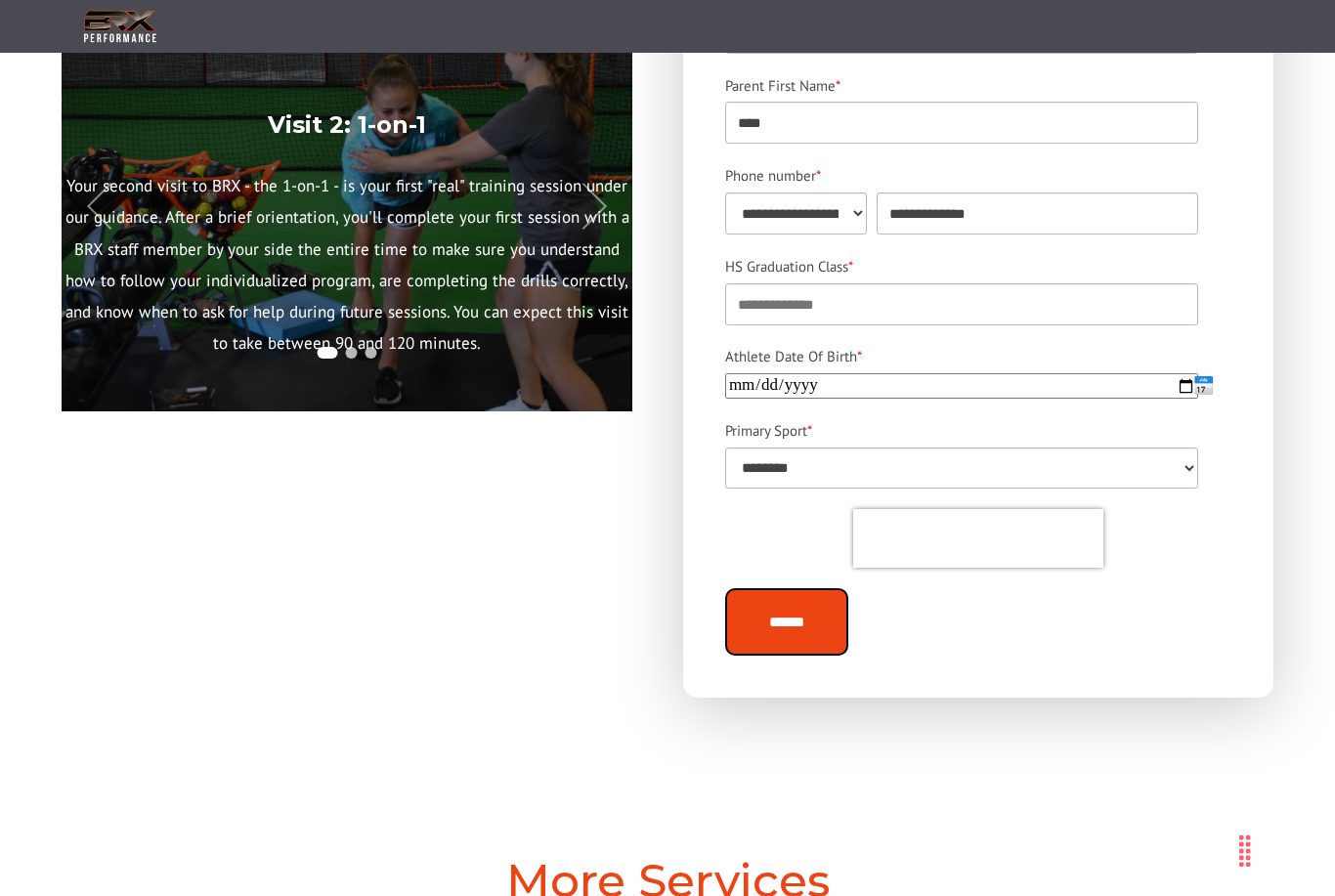 click on "******" at bounding box center (787, 621) 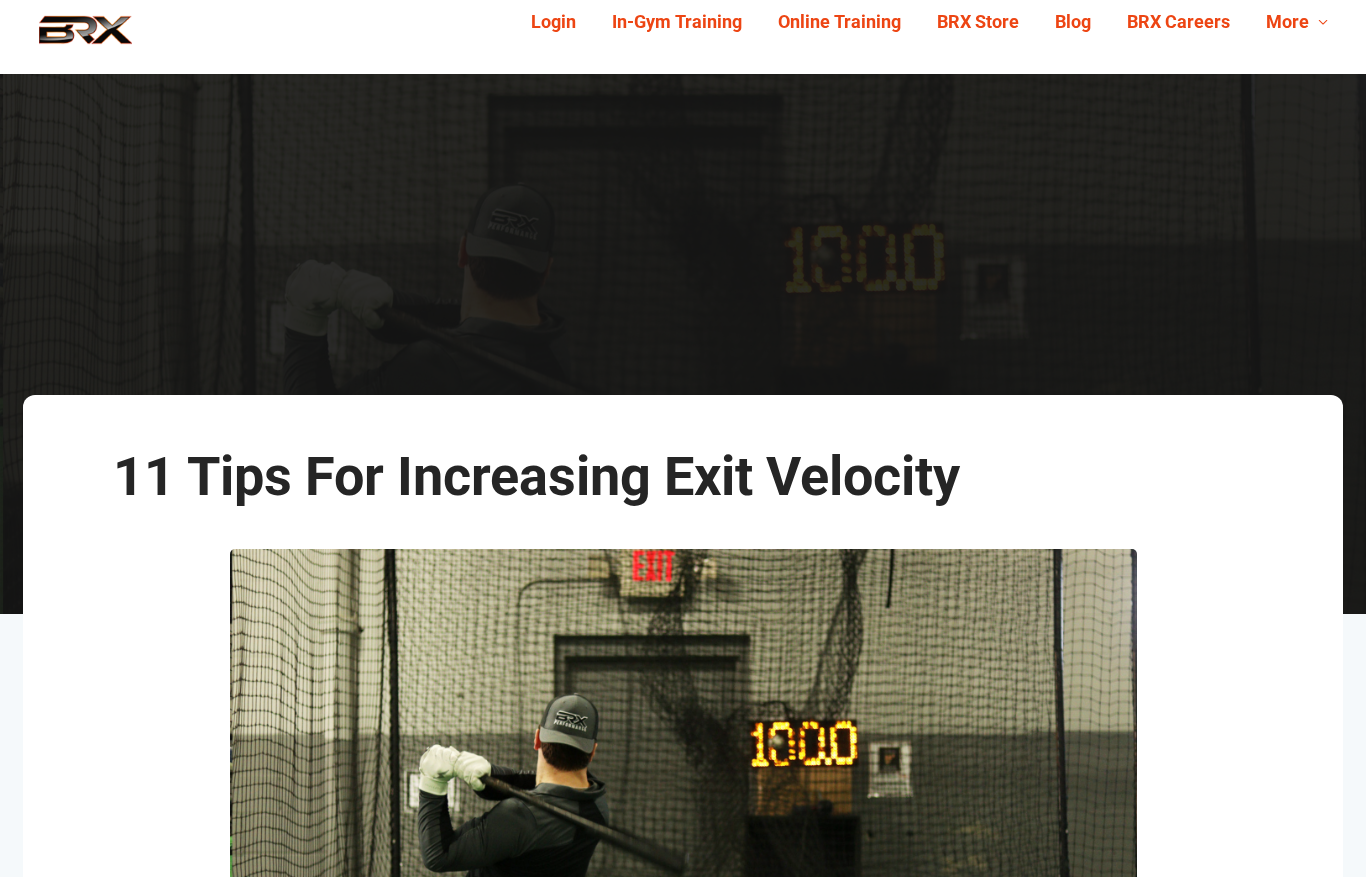 scroll, scrollTop: 0, scrollLeft: 0, axis: both 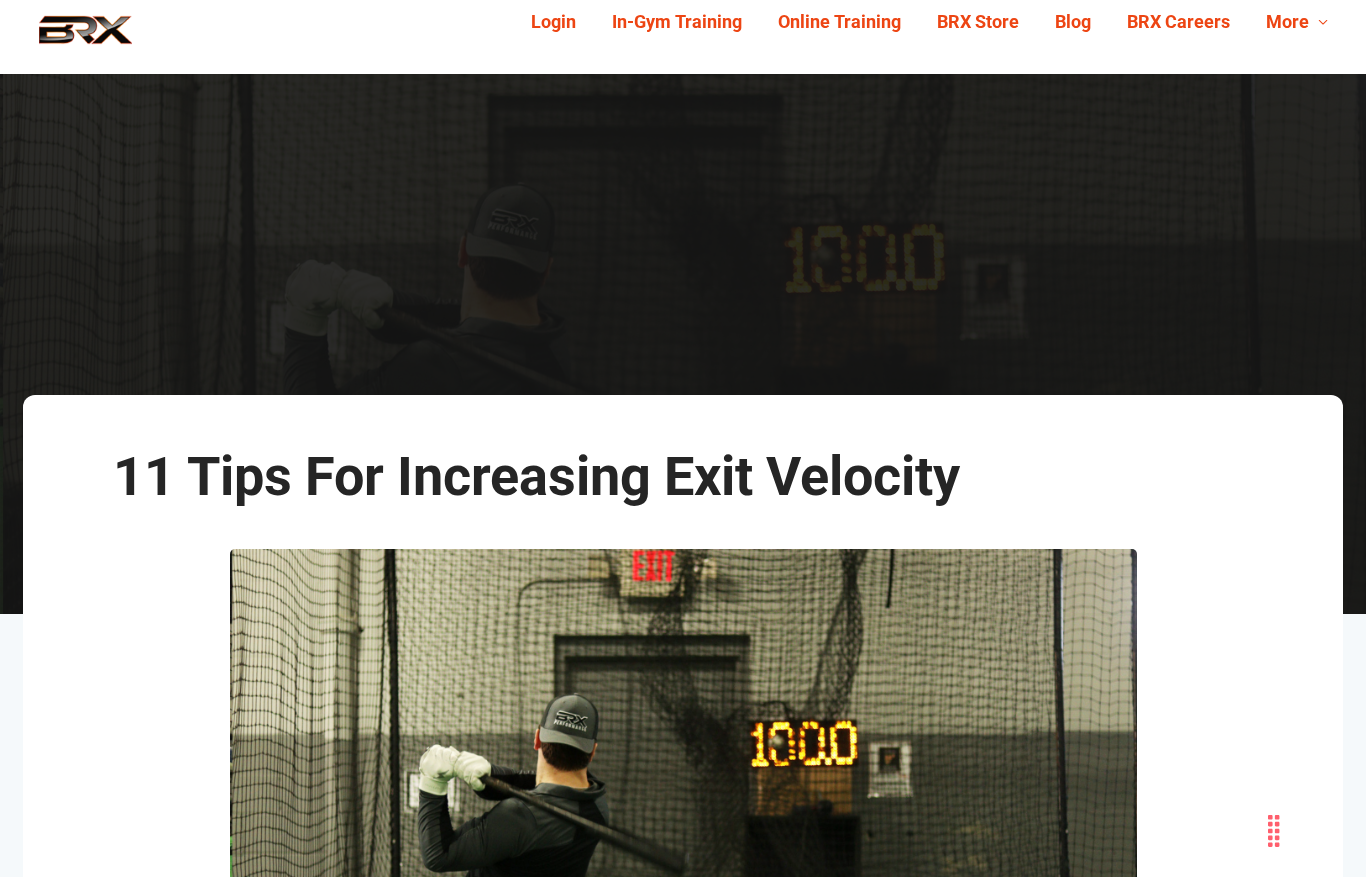 click on "Online Training" at bounding box center [839, 22] 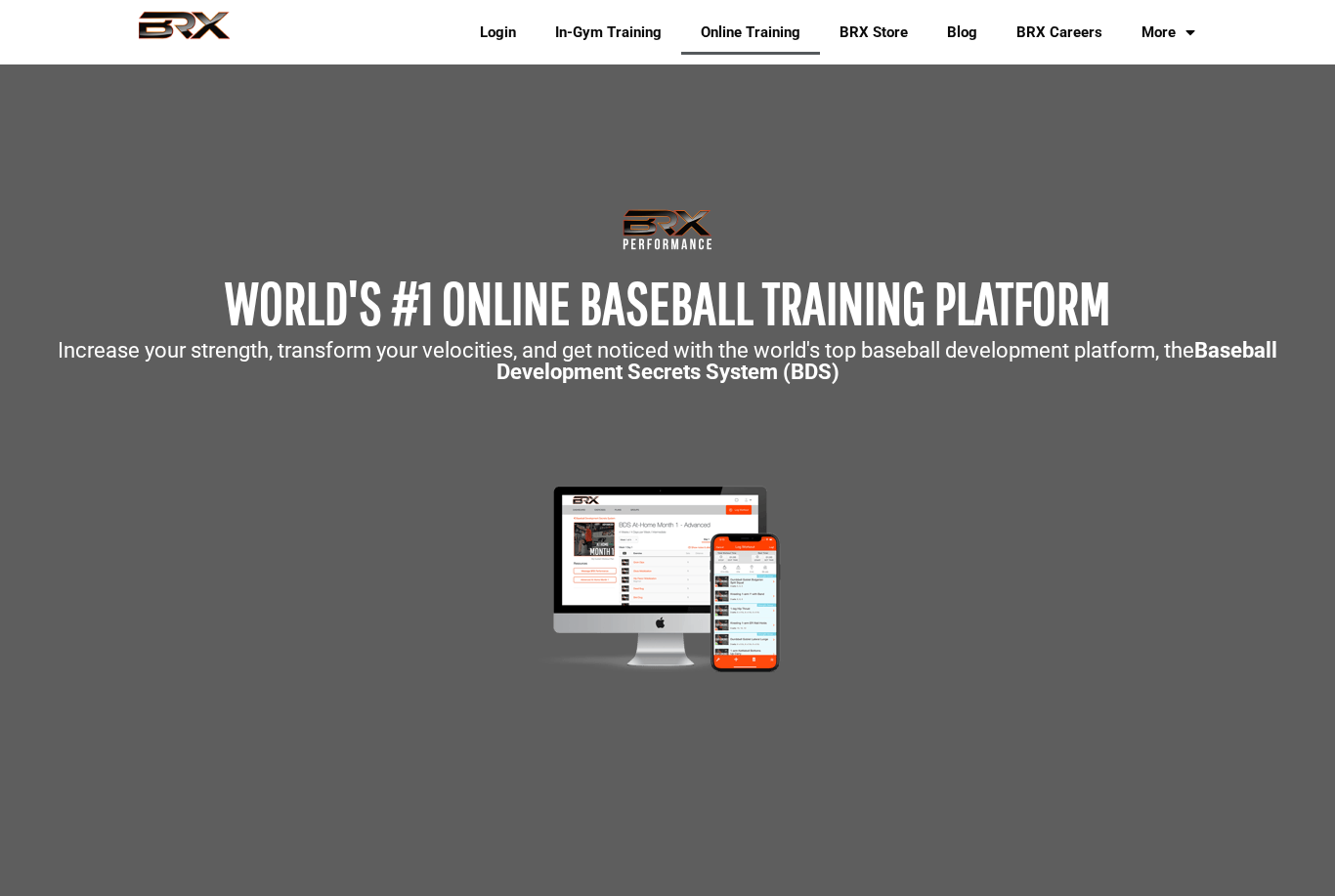 scroll, scrollTop: 0, scrollLeft: 0, axis: both 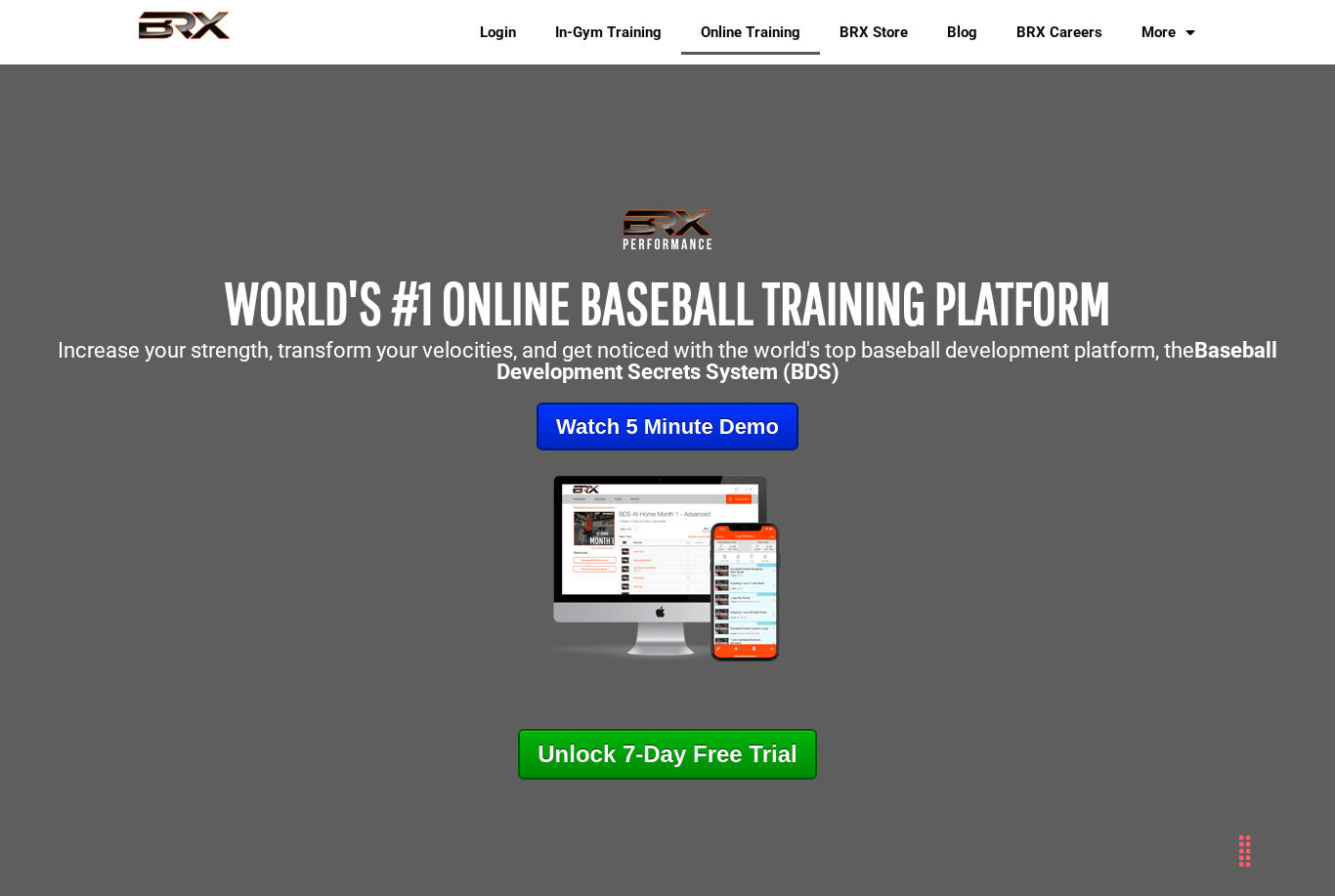 click on "Watch 5 Minute Demo" at bounding box center [668, 426] 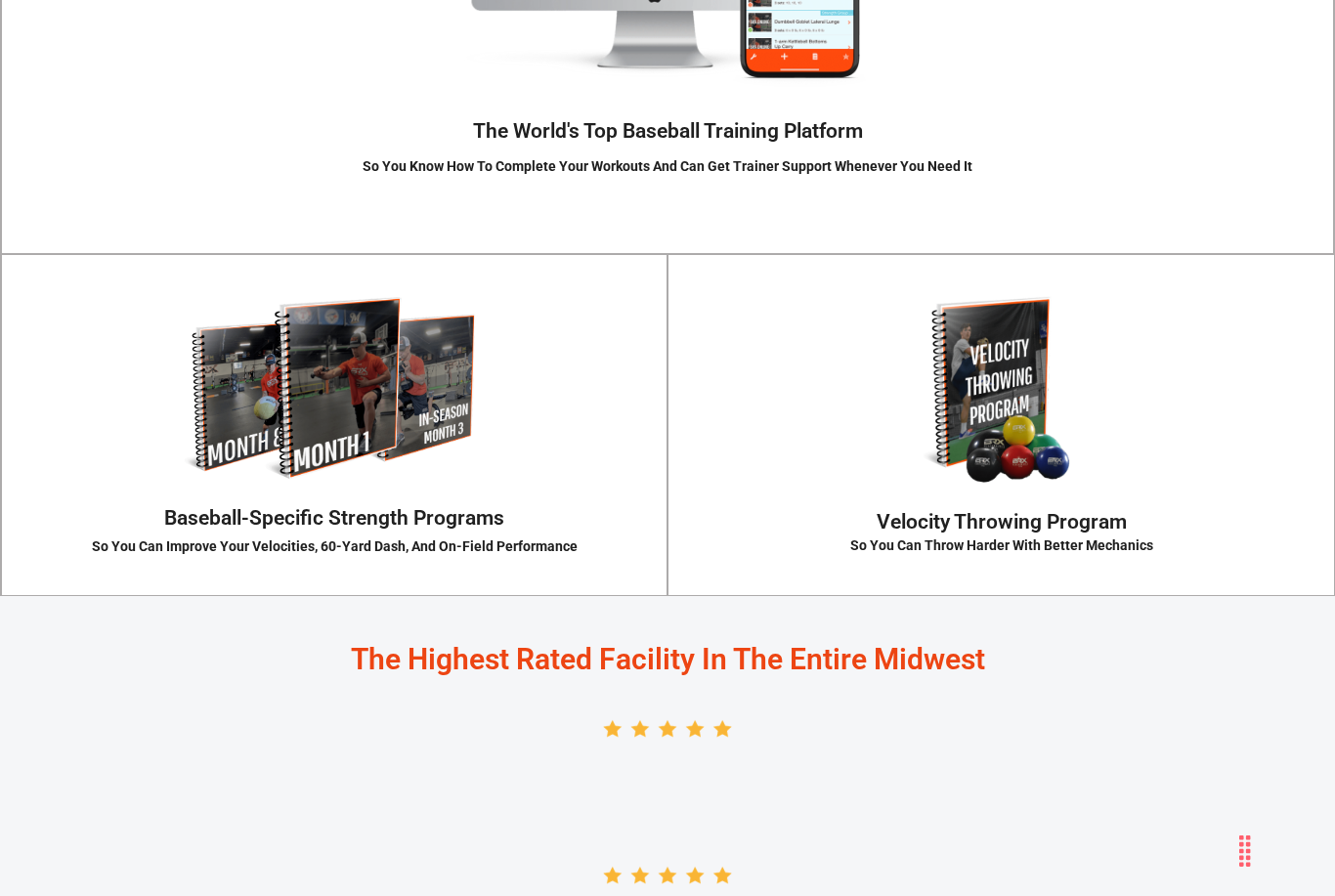 scroll, scrollTop: 2937, scrollLeft: 0, axis: vertical 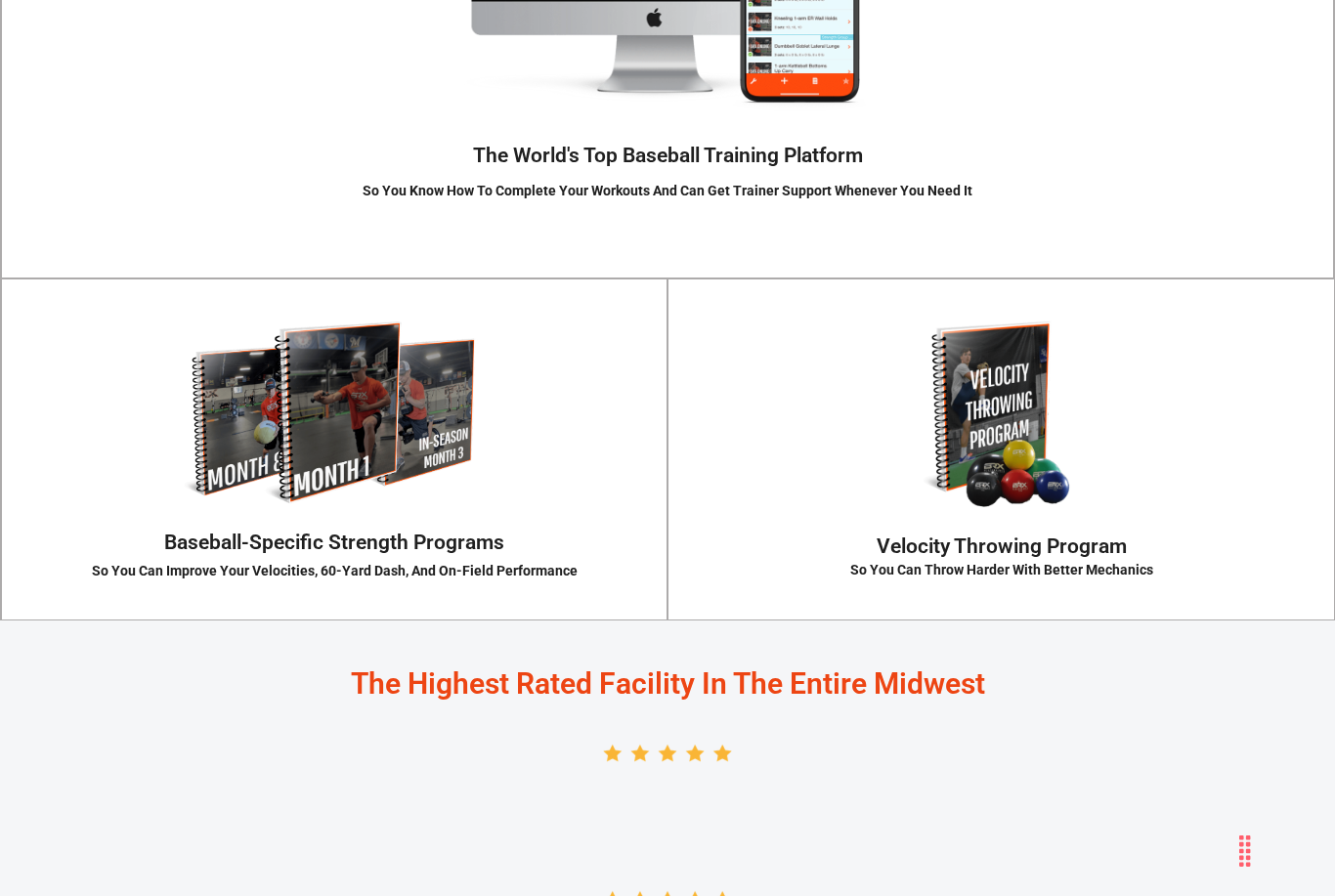 click on "So You Can Throw Harder With Better Mechanics" at bounding box center (1001, 570) 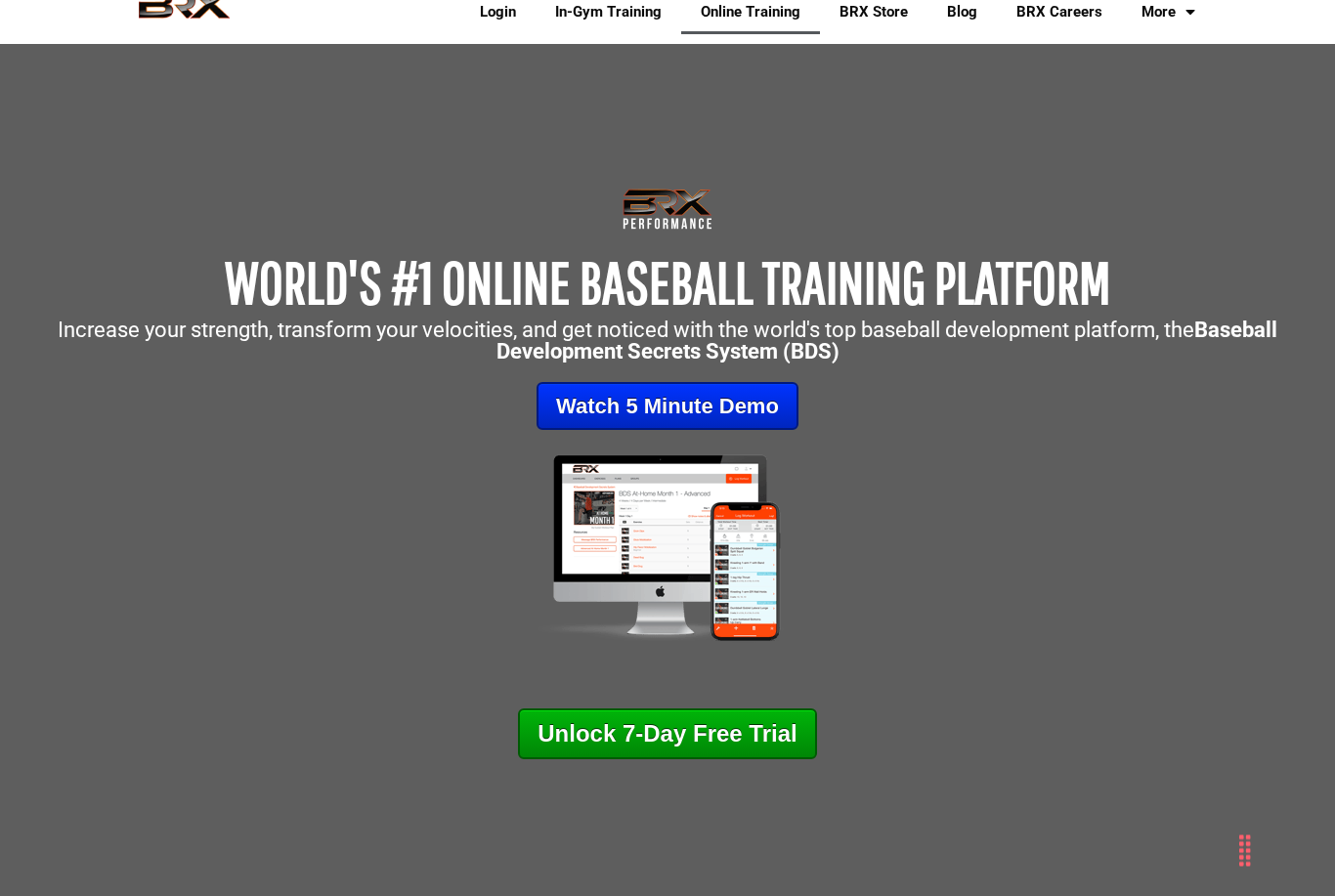scroll, scrollTop: 0, scrollLeft: 0, axis: both 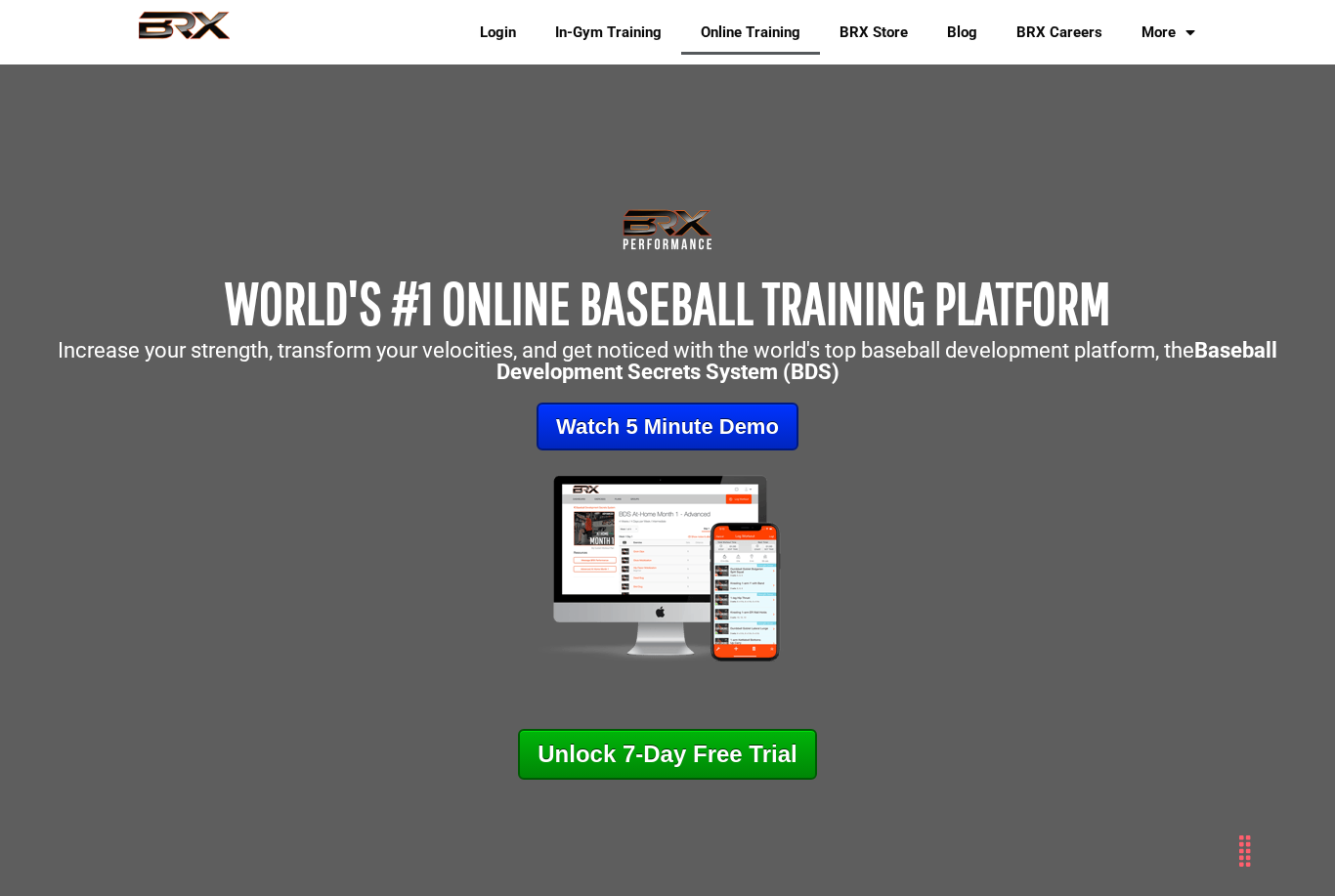 click on "BRX Store" at bounding box center (874, 32) 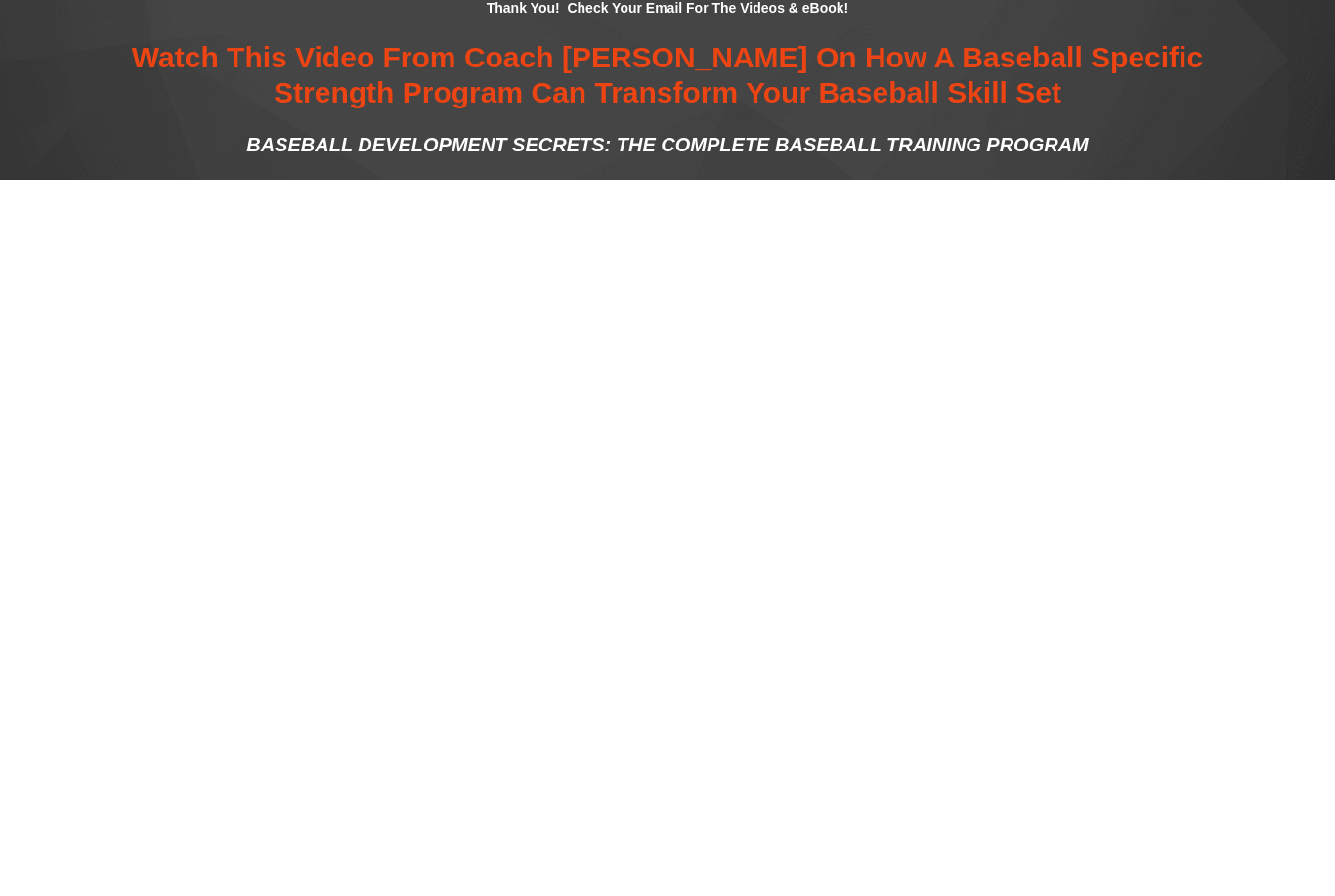 scroll, scrollTop: 0, scrollLeft: 0, axis: both 